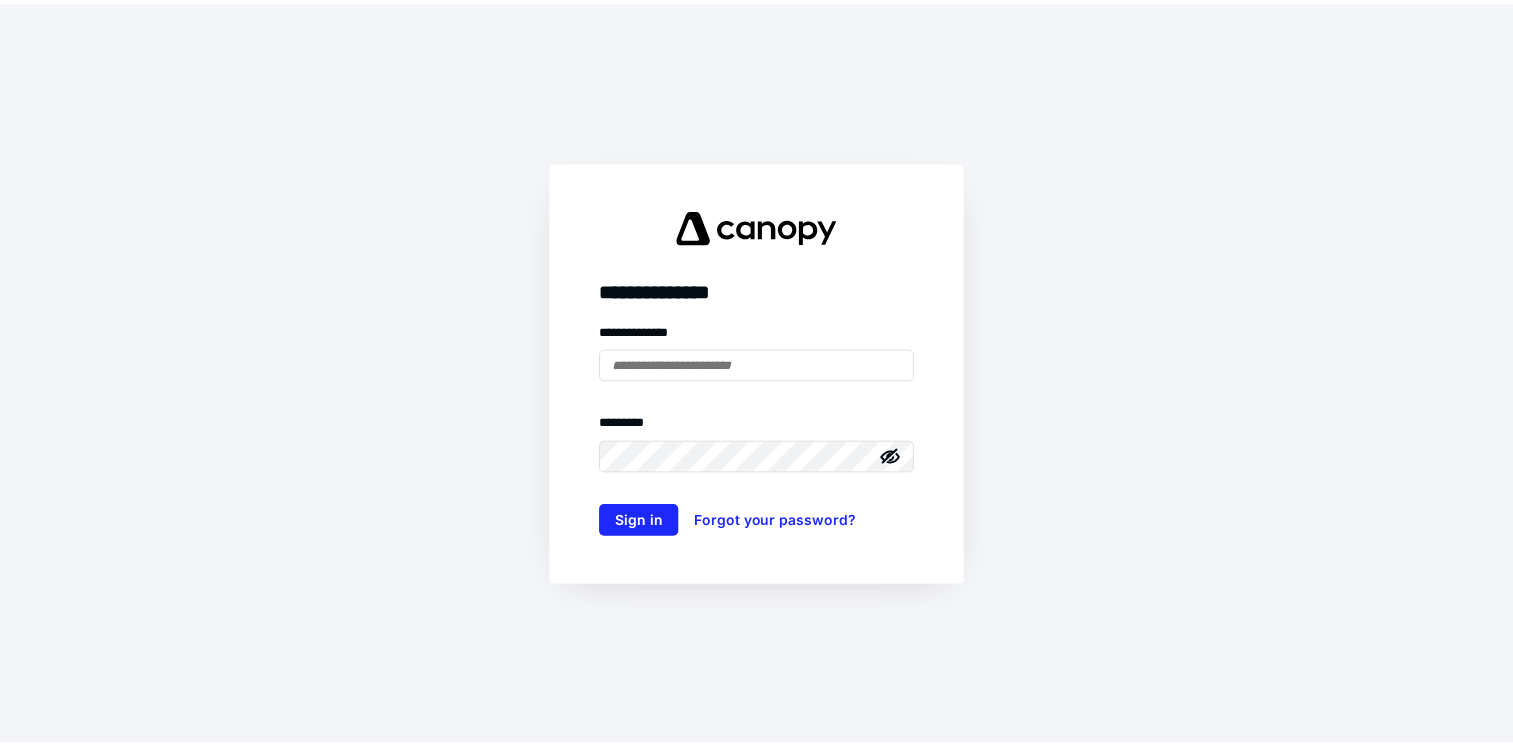scroll, scrollTop: 0, scrollLeft: 0, axis: both 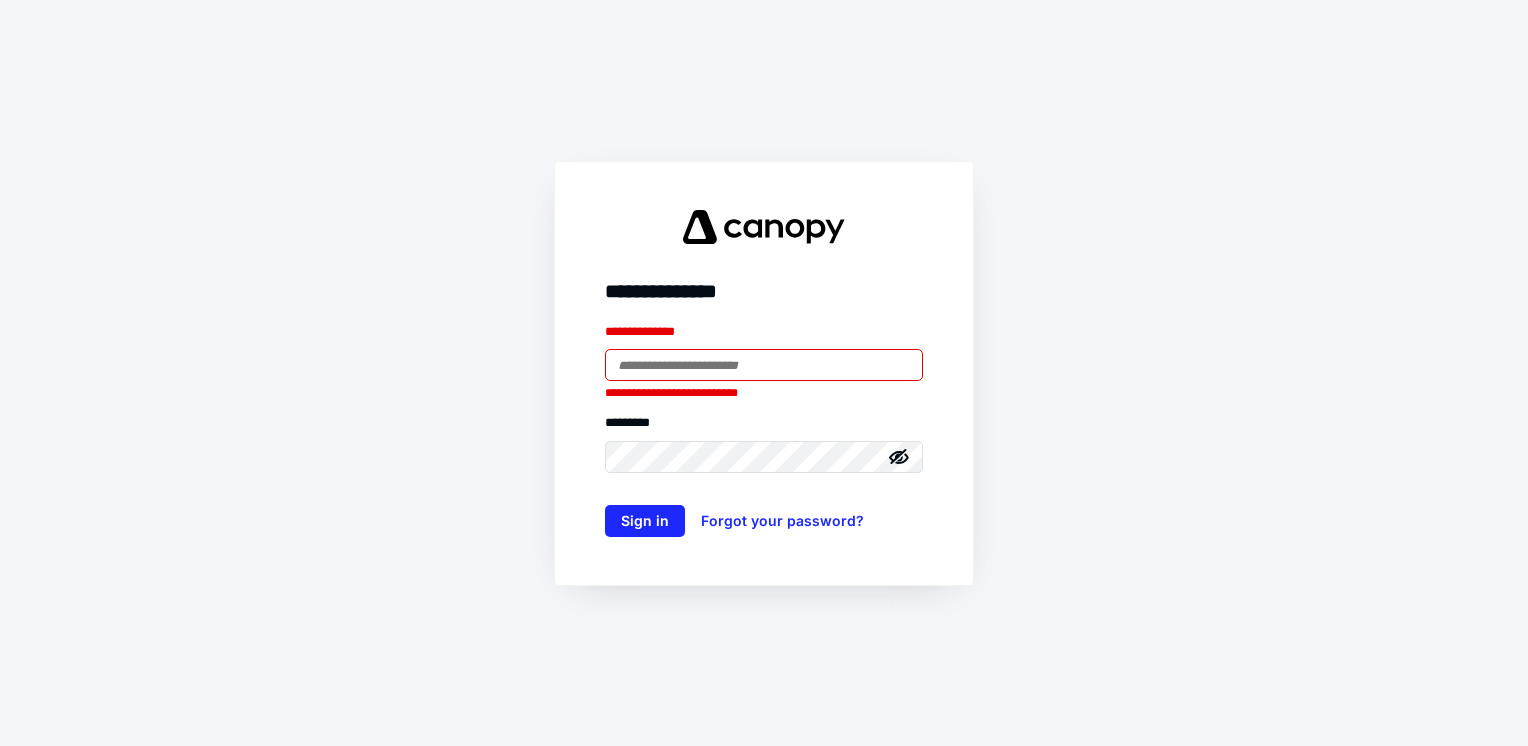 drag, startPoint x: 652, startPoint y: 356, endPoint x: 658, endPoint y: 372, distance: 17.088007 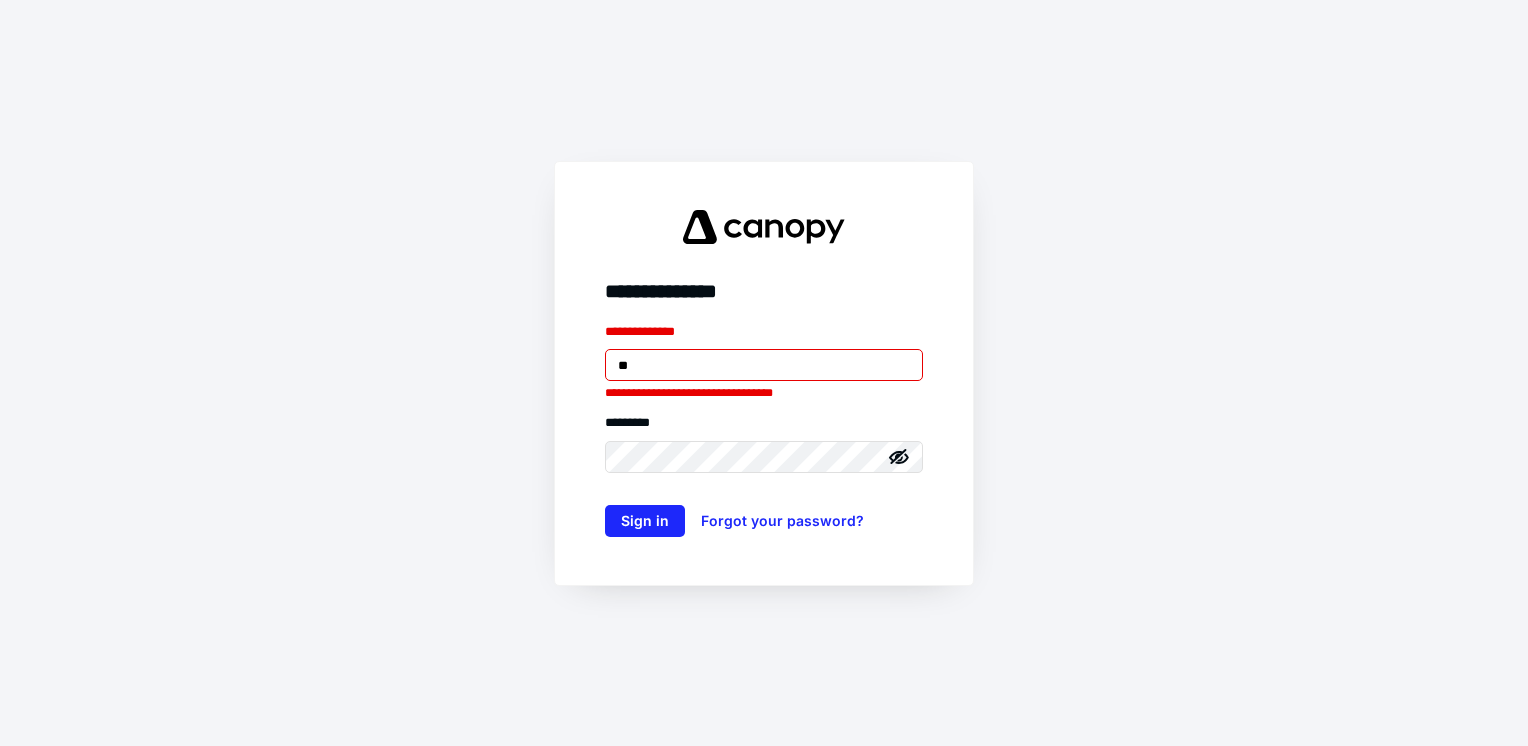 type on "**********" 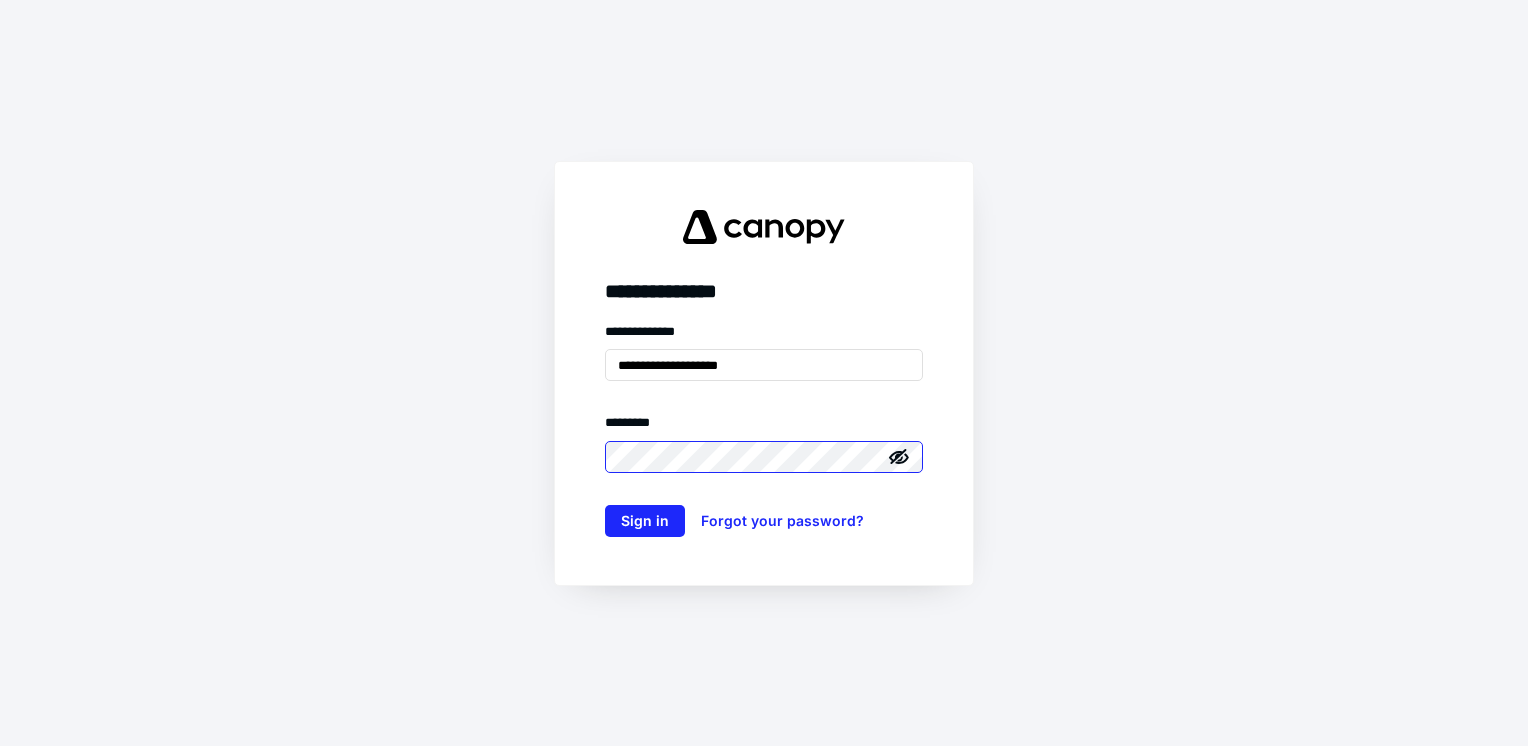 click on "Sign in" at bounding box center (645, 521) 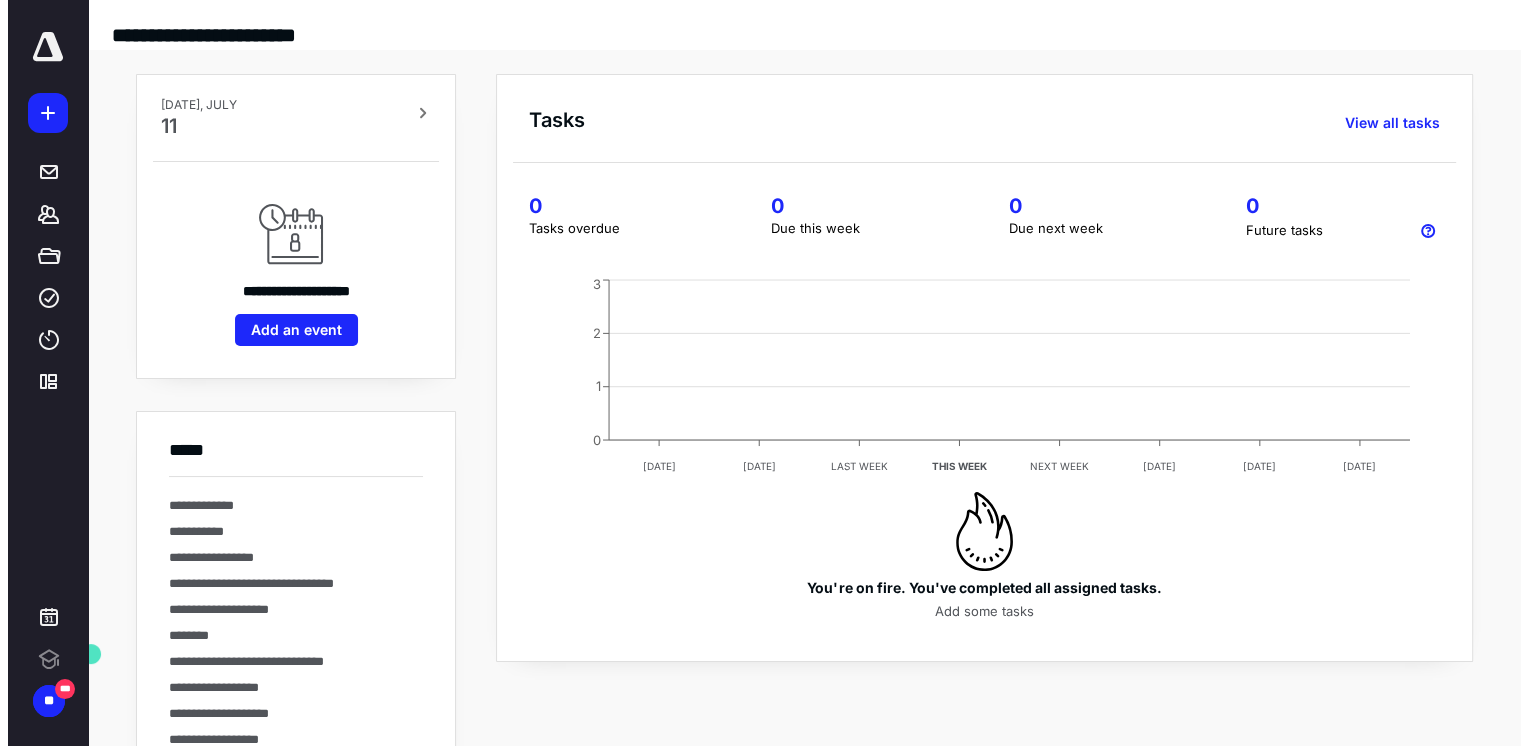 scroll, scrollTop: 0, scrollLeft: 0, axis: both 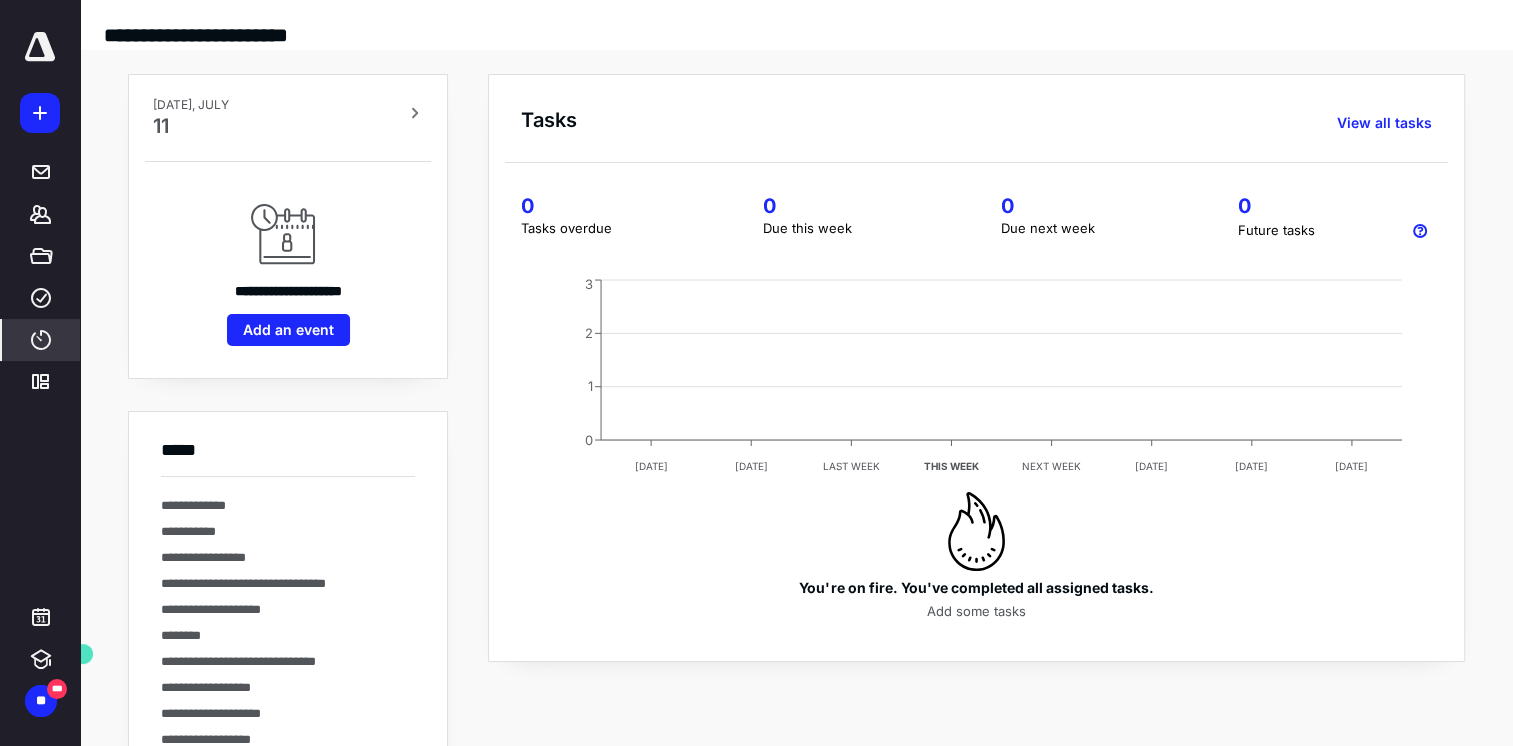 click on "****" at bounding box center (41, 340) 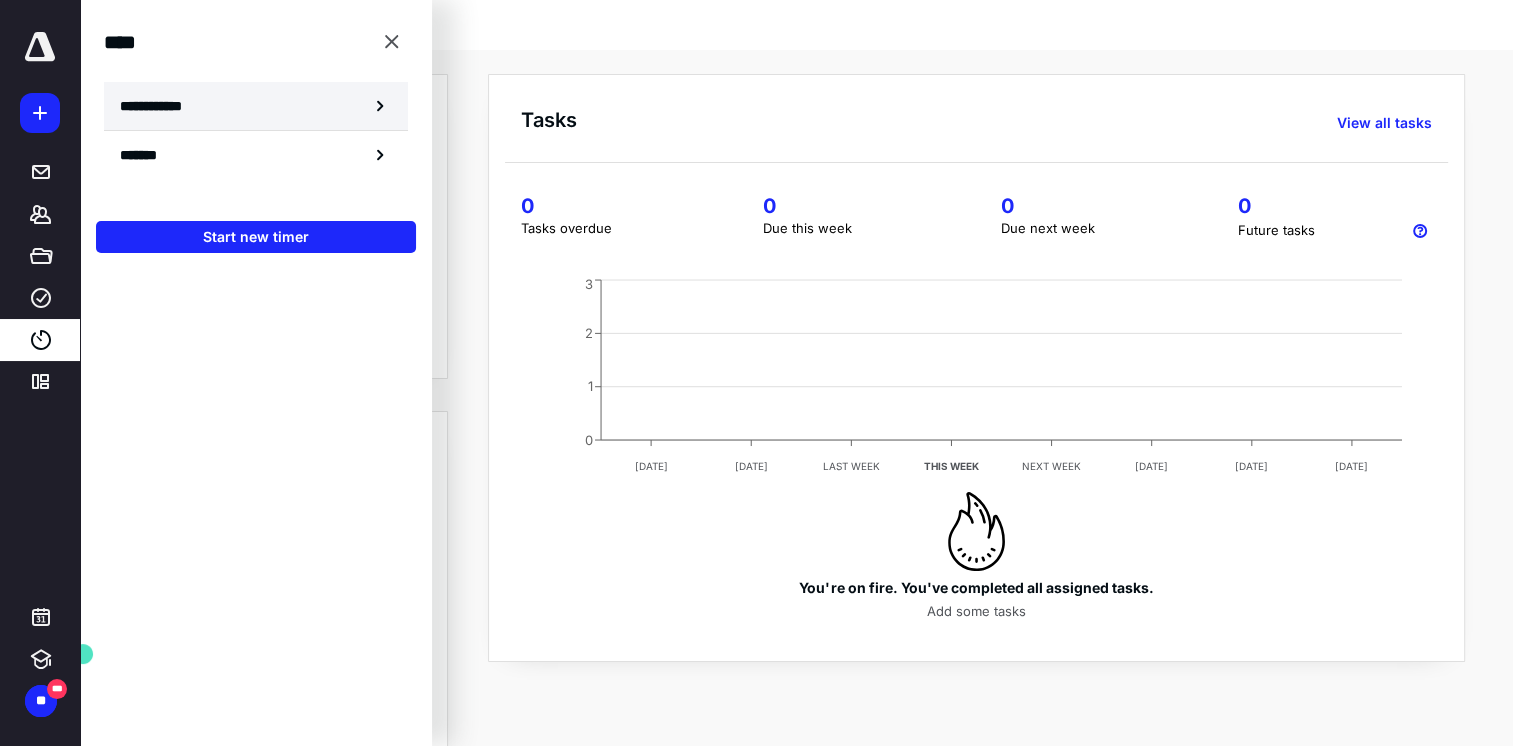 click on "**********" at bounding box center (162, 106) 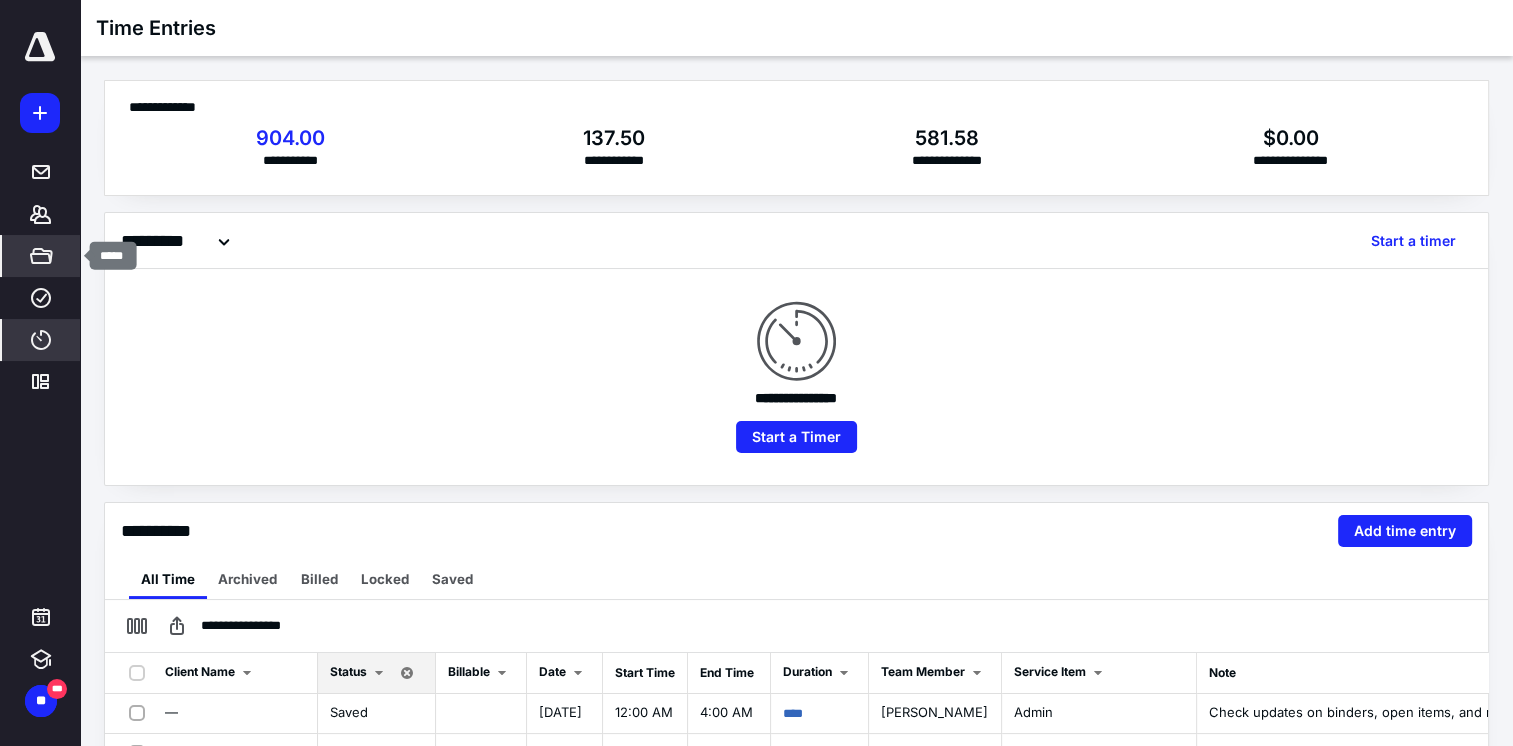 click on "*****" at bounding box center [41, 256] 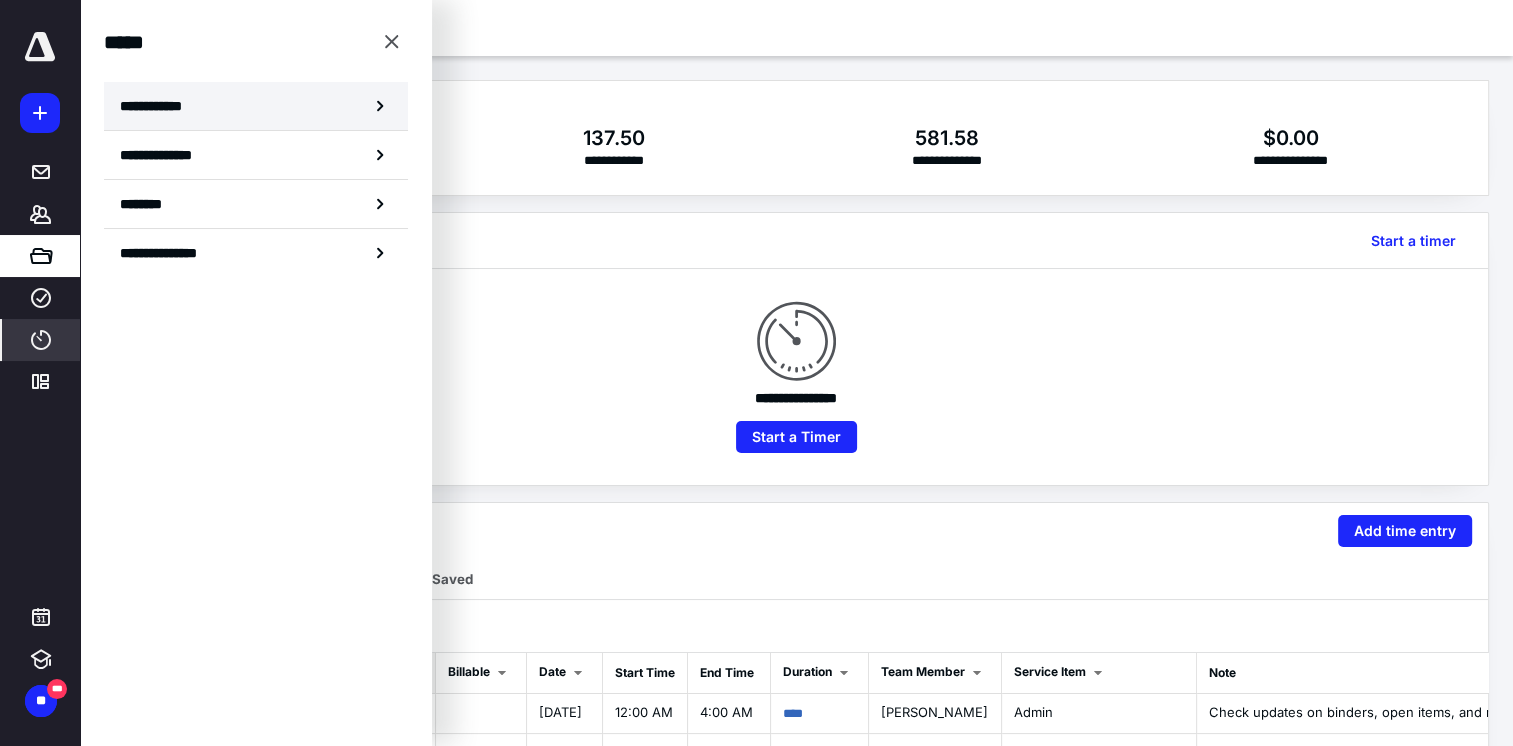 click on "**********" at bounding box center [256, 106] 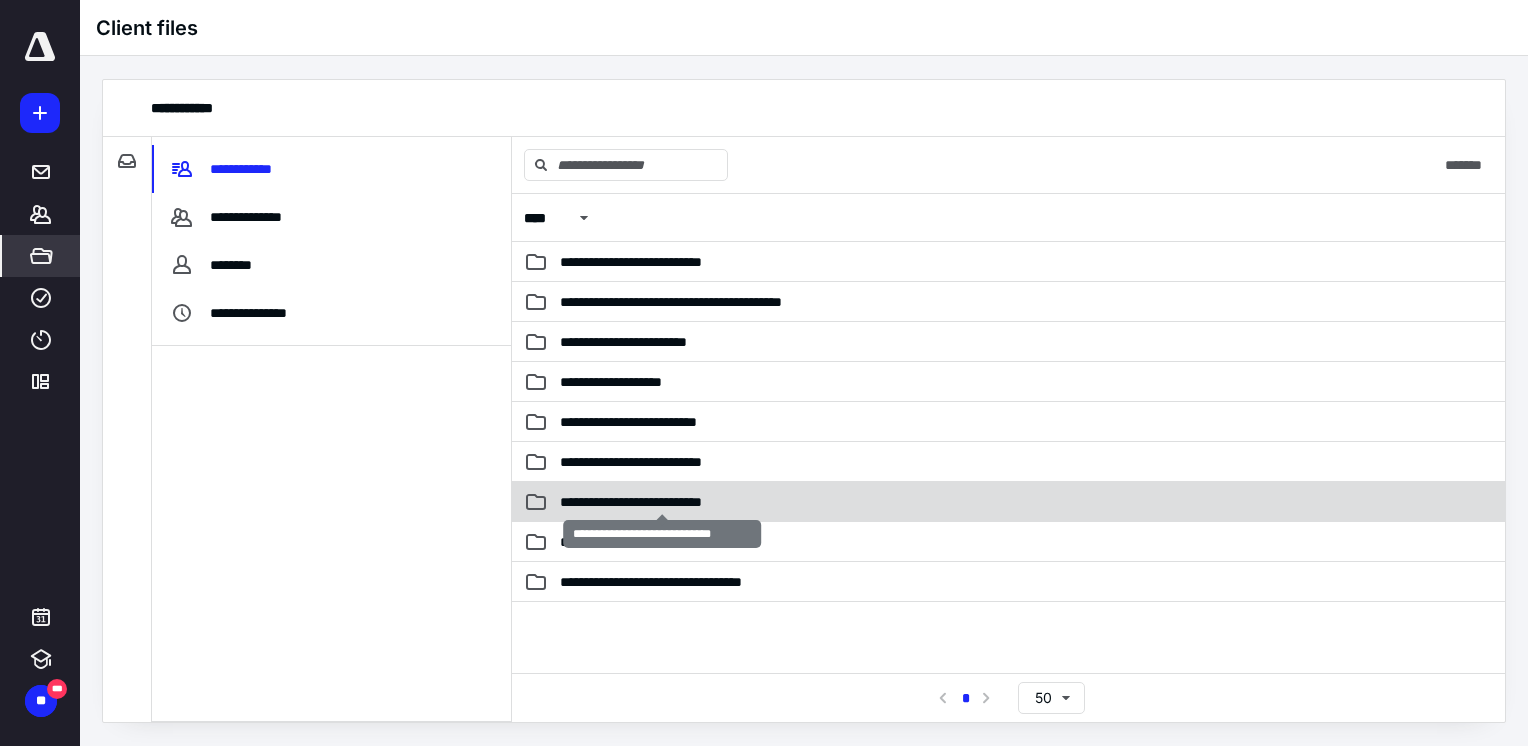 click on "**********" at bounding box center [663, 502] 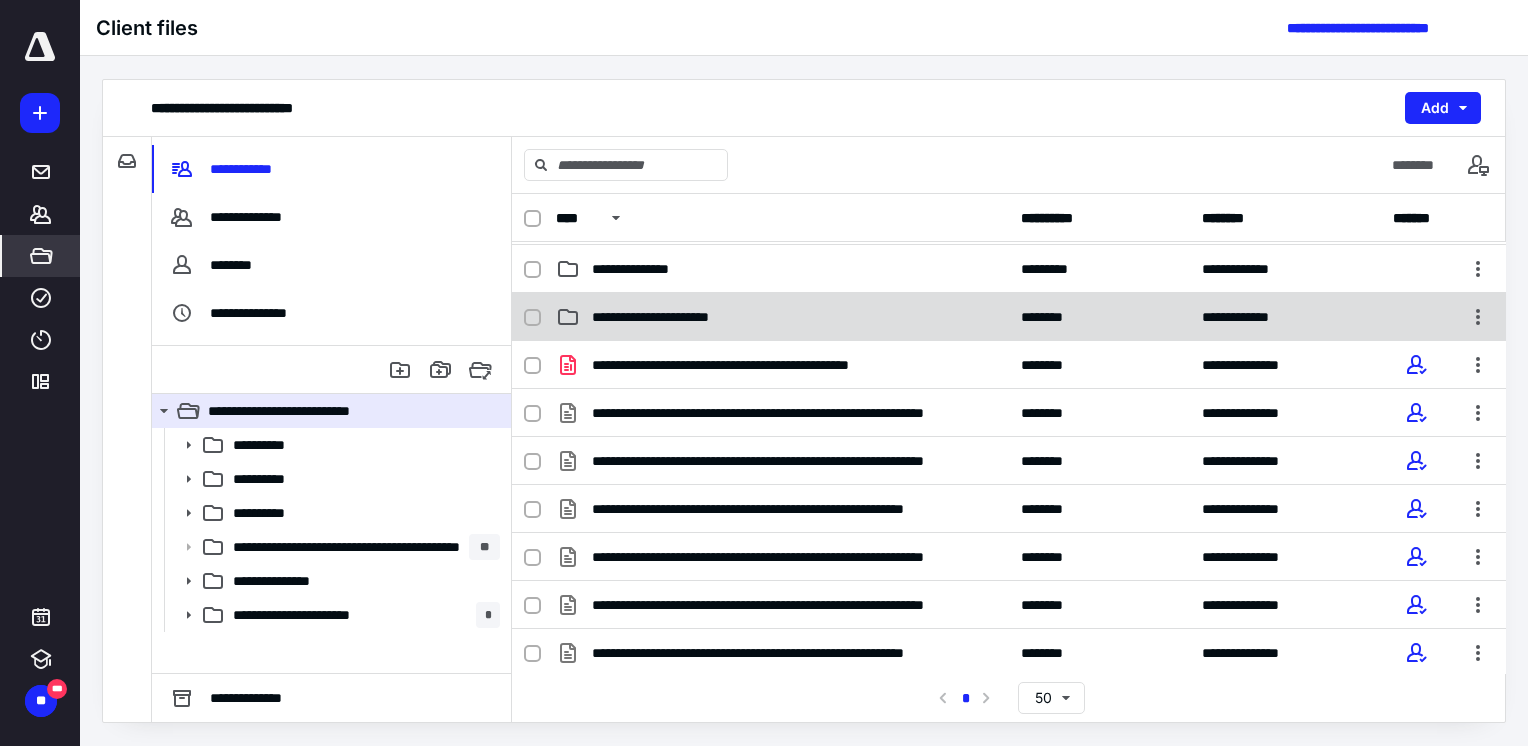 scroll, scrollTop: 0, scrollLeft: 0, axis: both 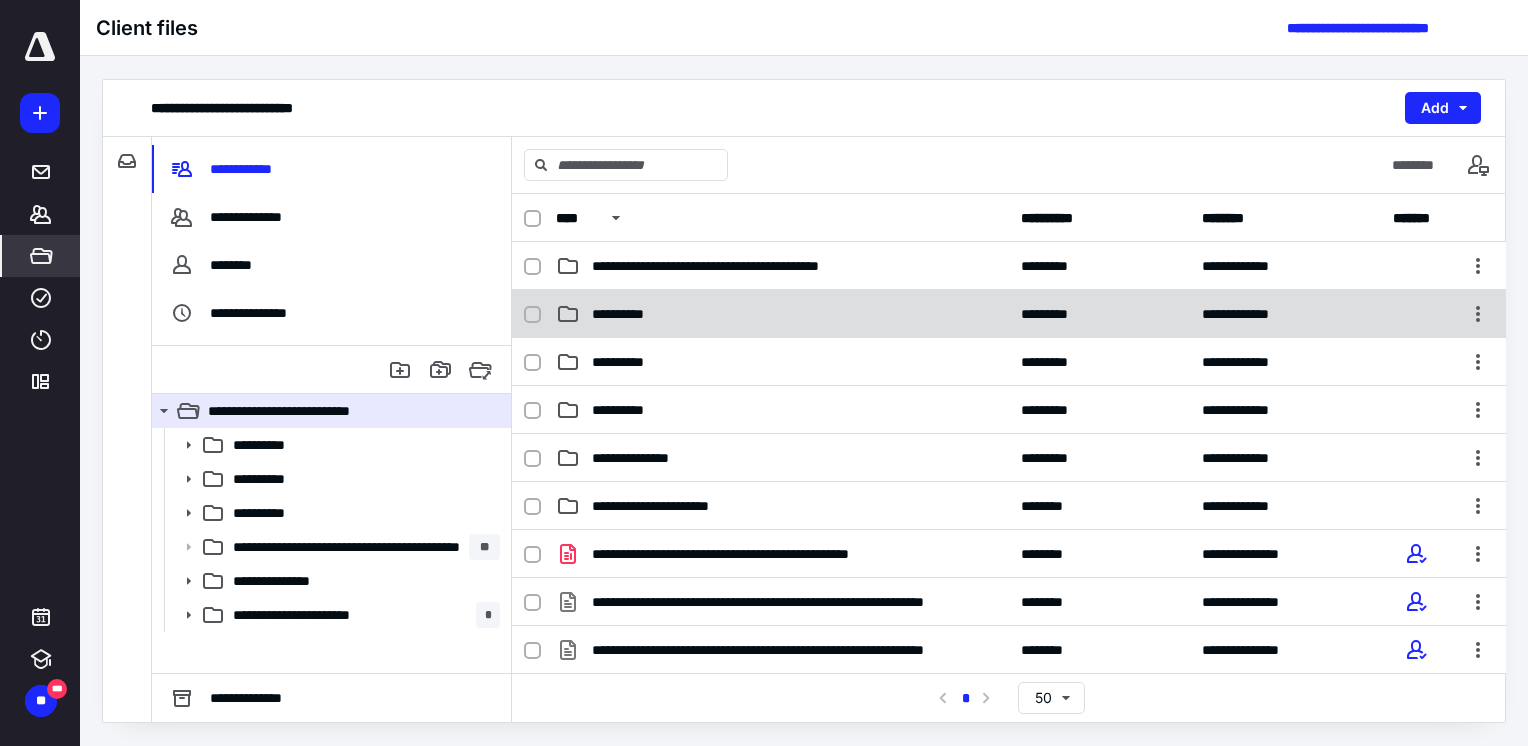 click on "**********" at bounding box center [782, 314] 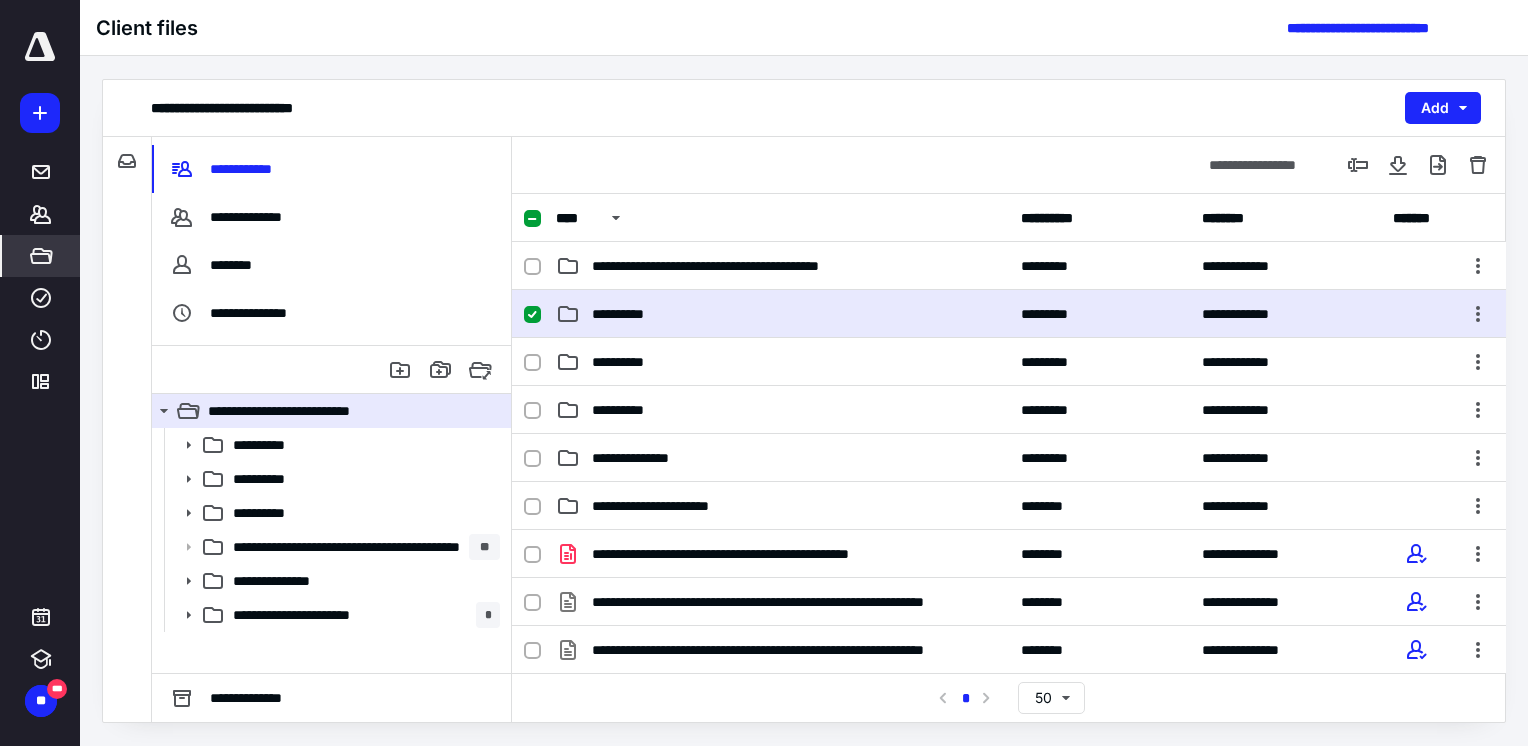 click on "**********" at bounding box center [782, 314] 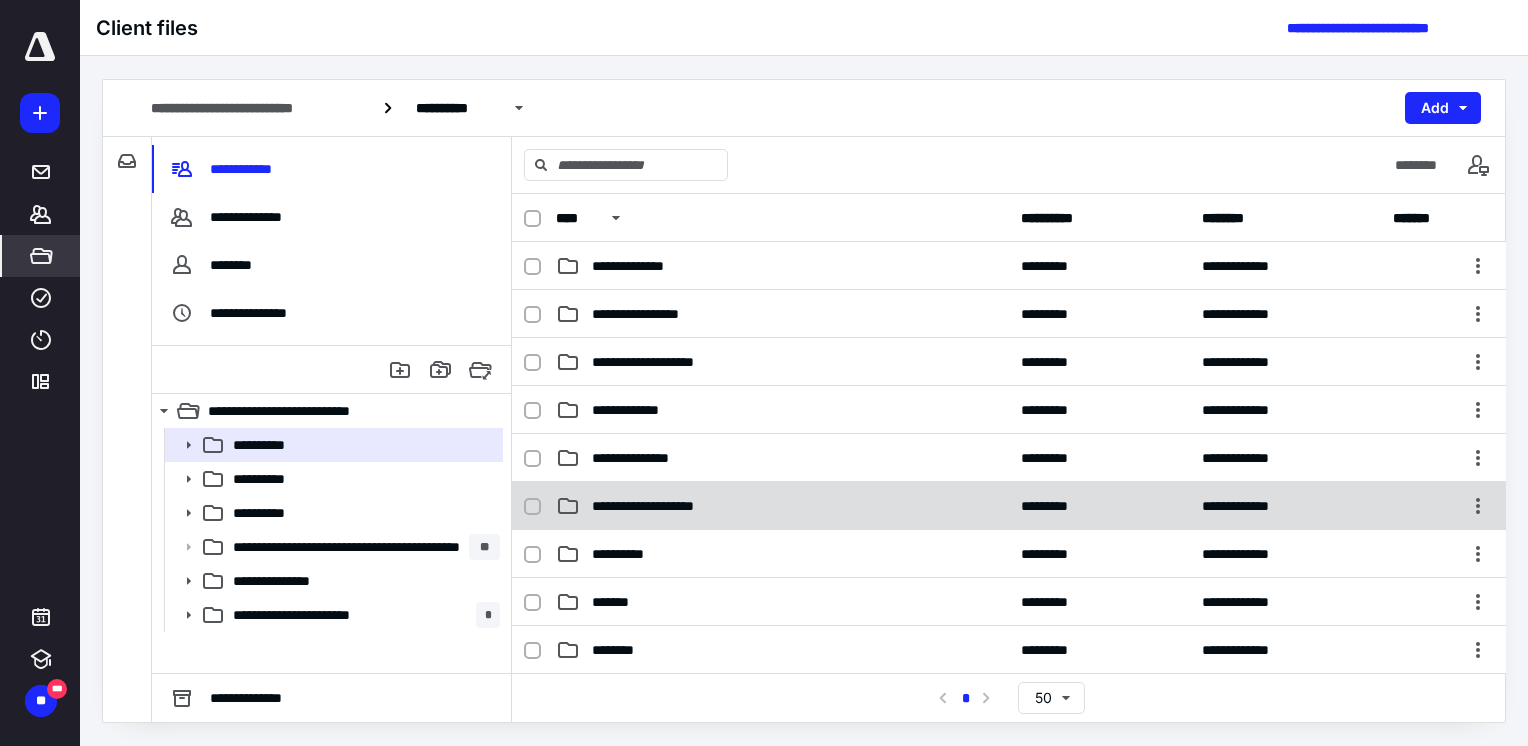 scroll, scrollTop: 200, scrollLeft: 0, axis: vertical 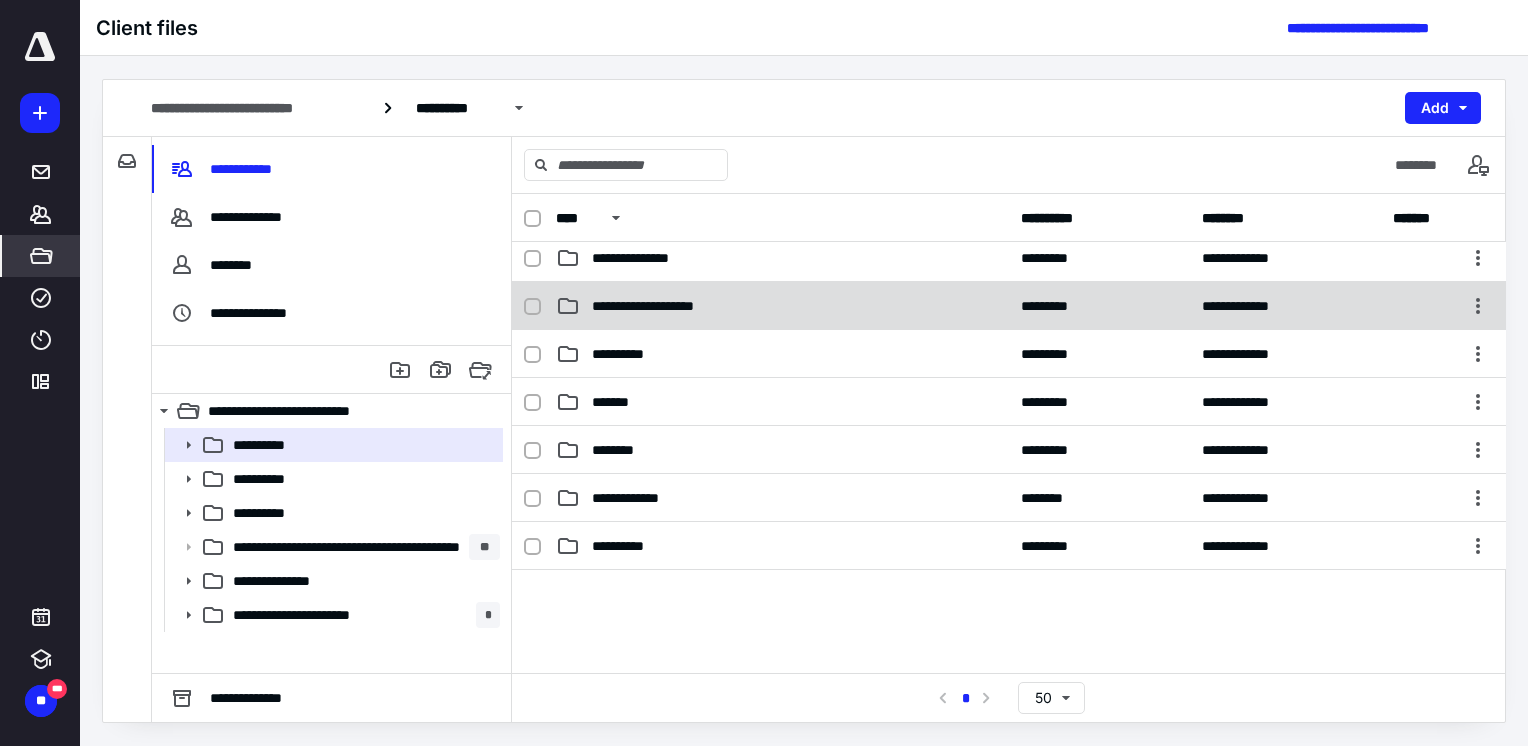 click on "**********" at bounding box center (782, 306) 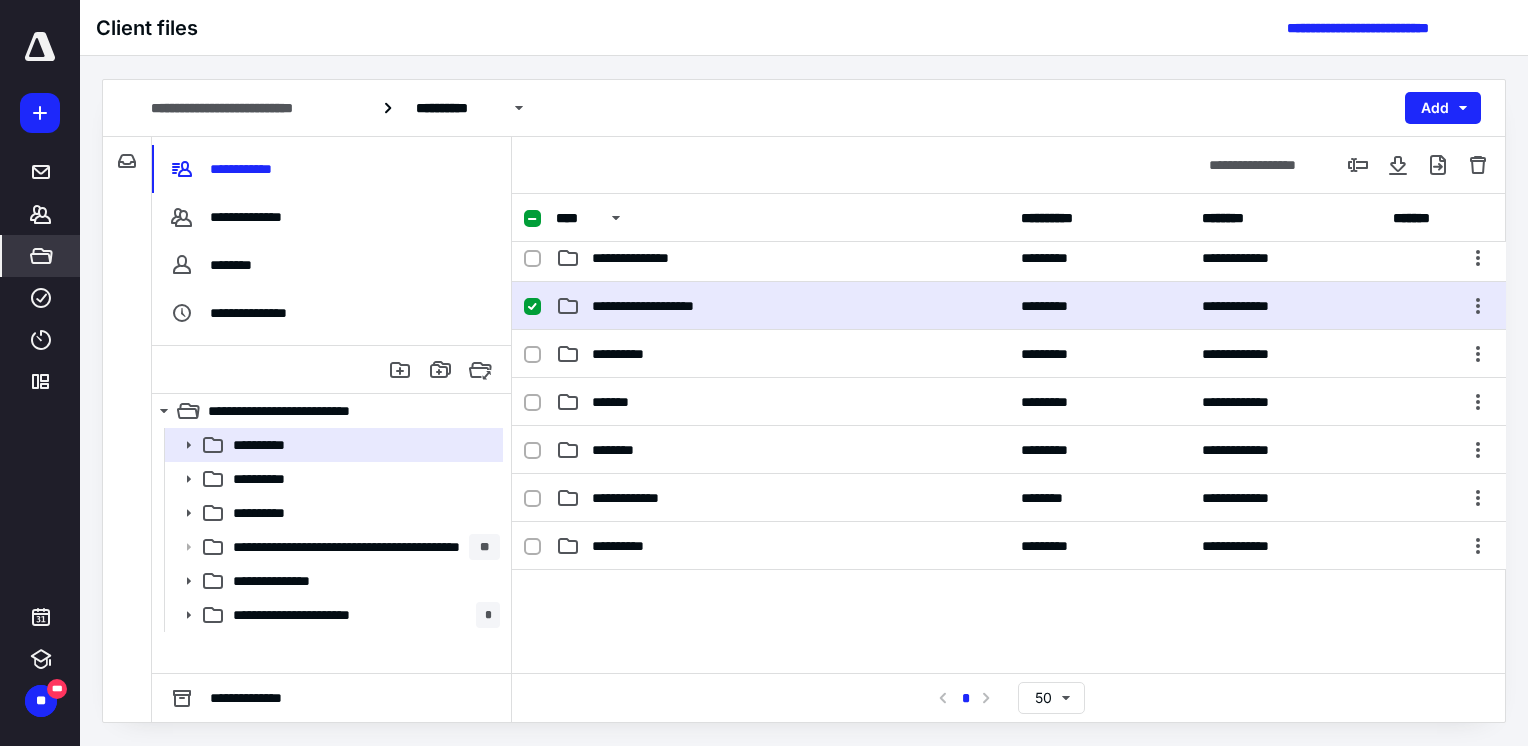 click on "**********" at bounding box center [782, 306] 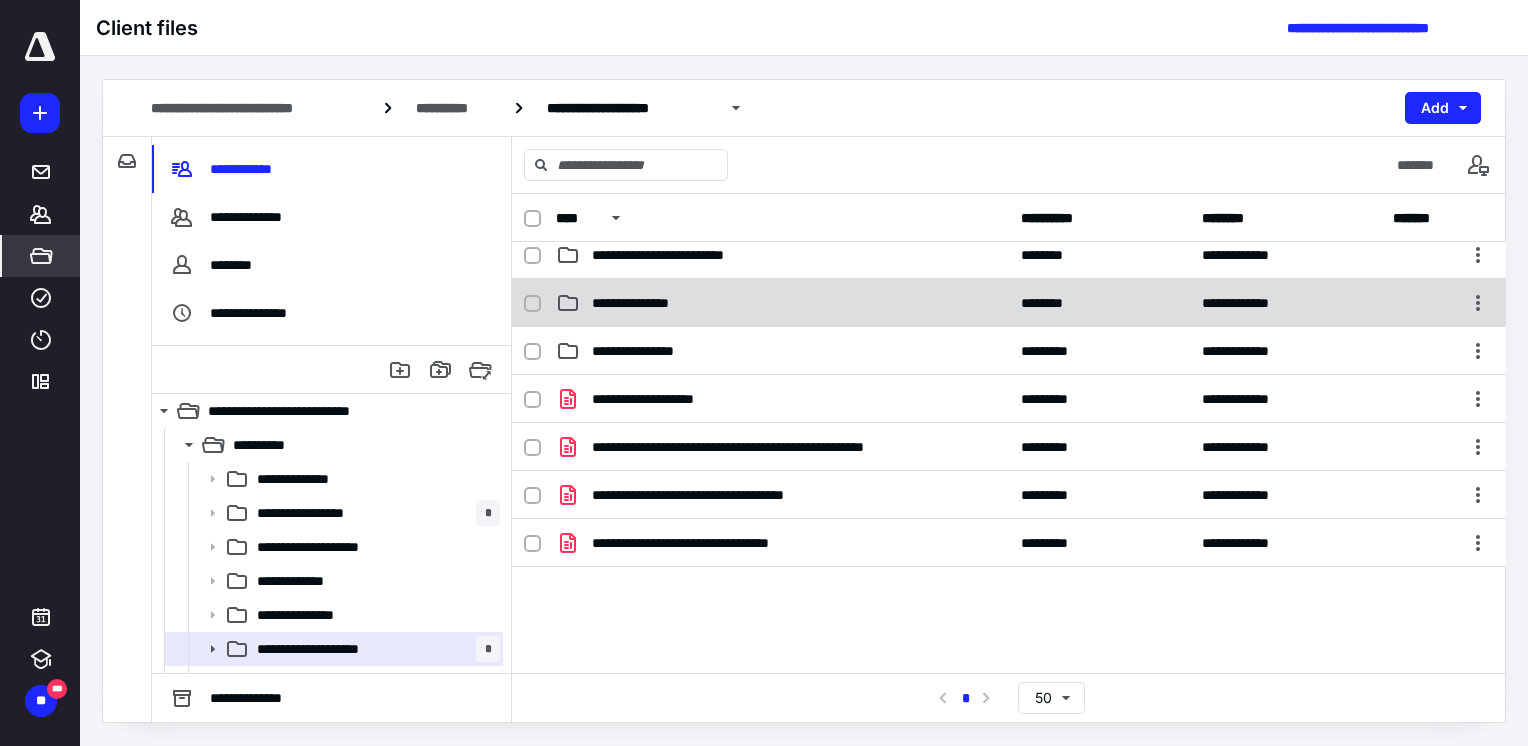 scroll, scrollTop: 0, scrollLeft: 0, axis: both 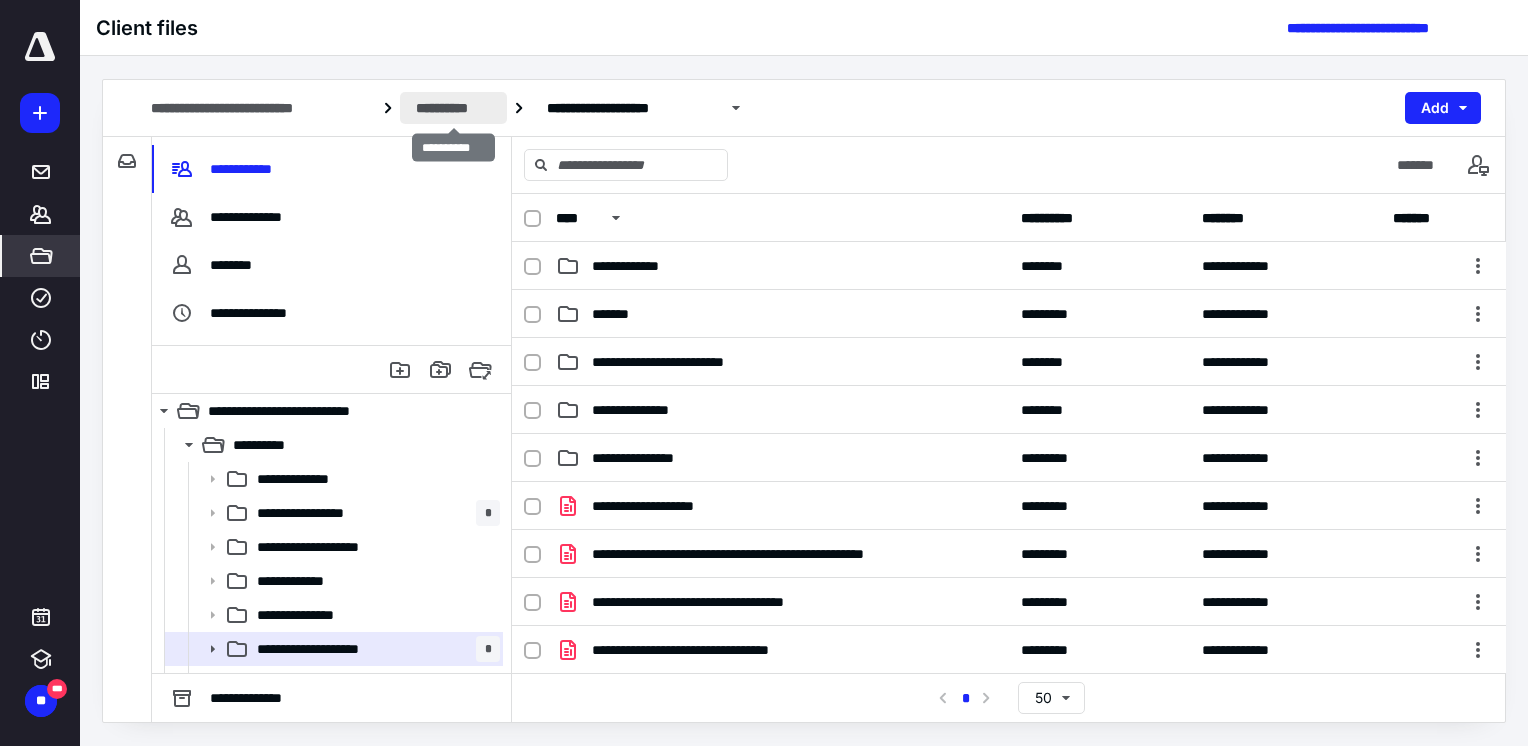 click on "**********" at bounding box center [453, 108] 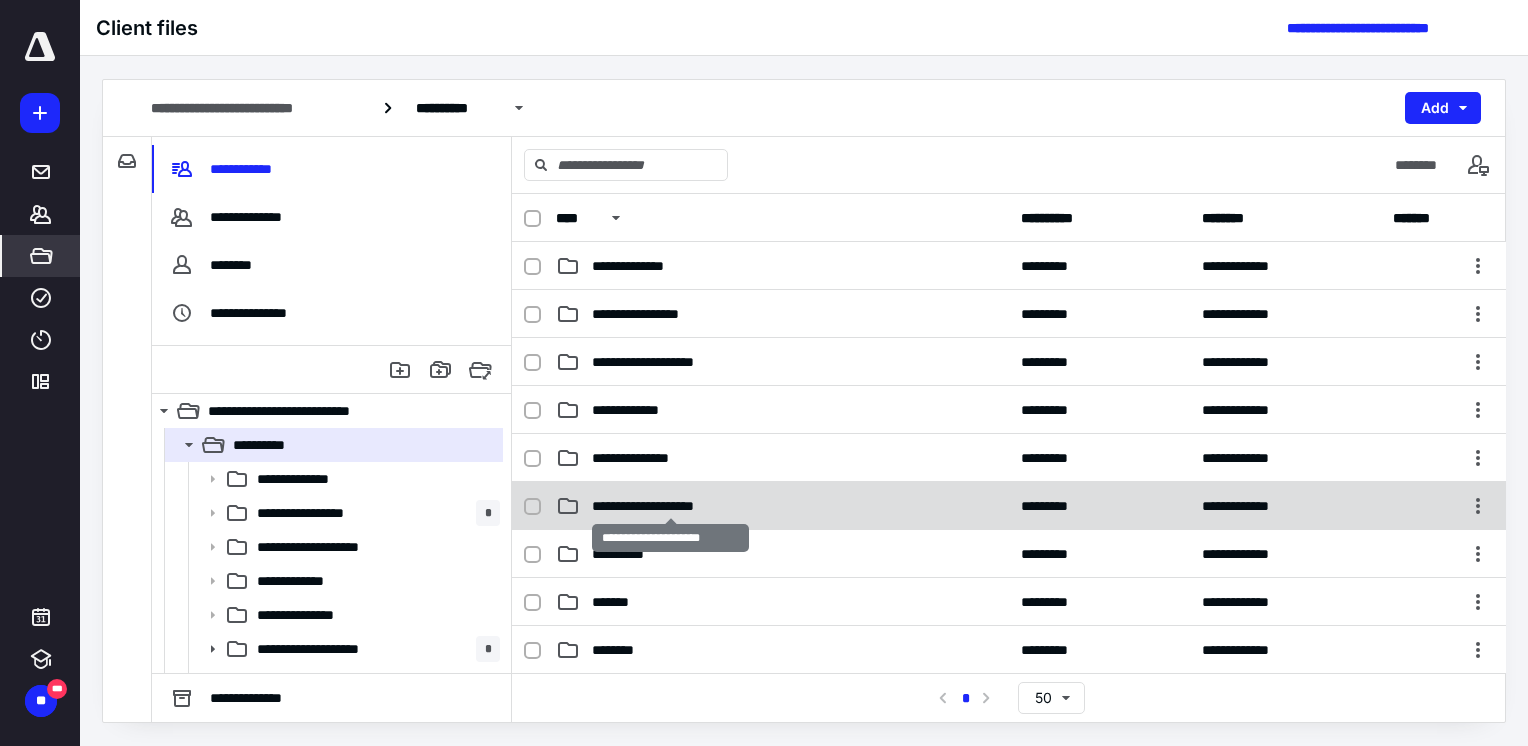 click on "**********" at bounding box center [671, 506] 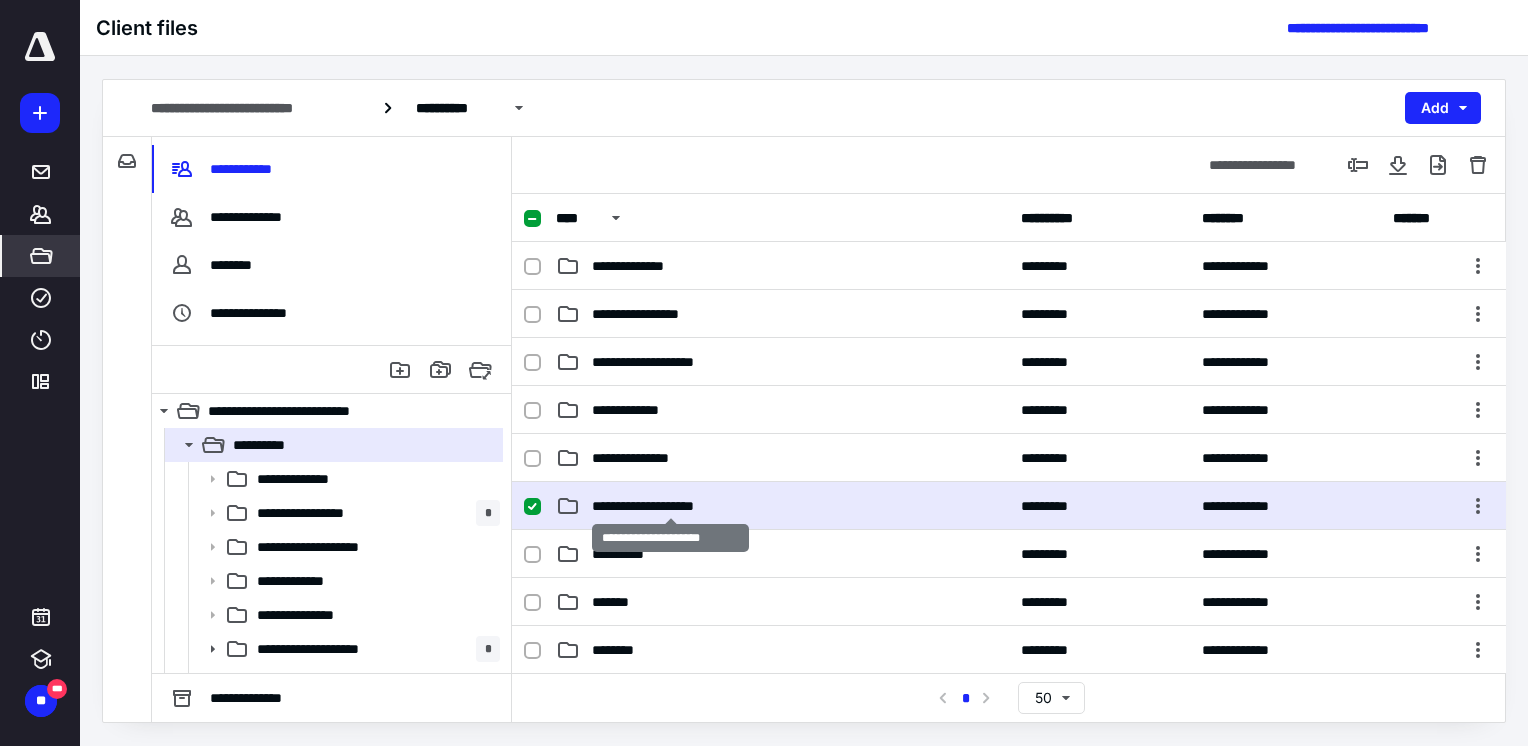click on "**********" at bounding box center [671, 506] 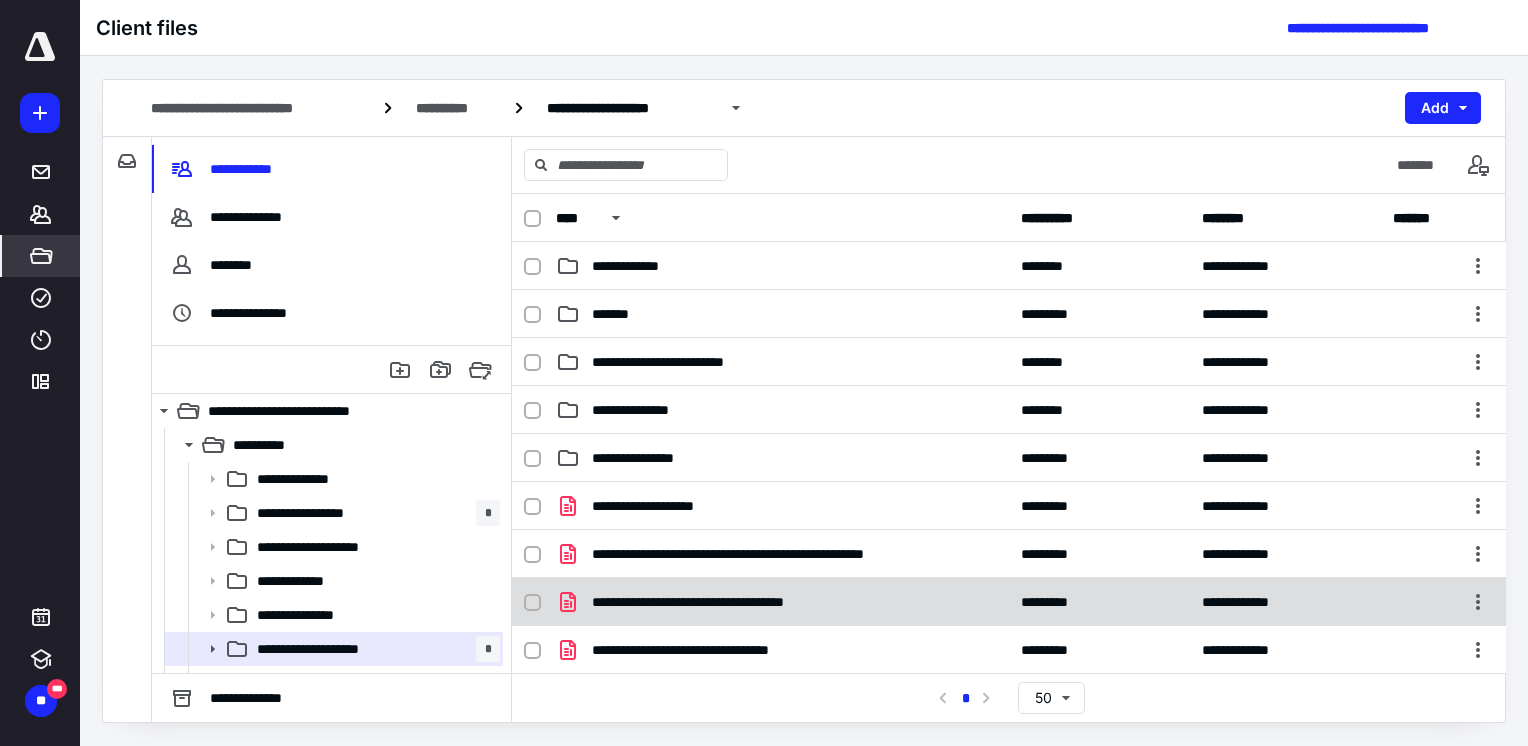 scroll, scrollTop: 107, scrollLeft: 0, axis: vertical 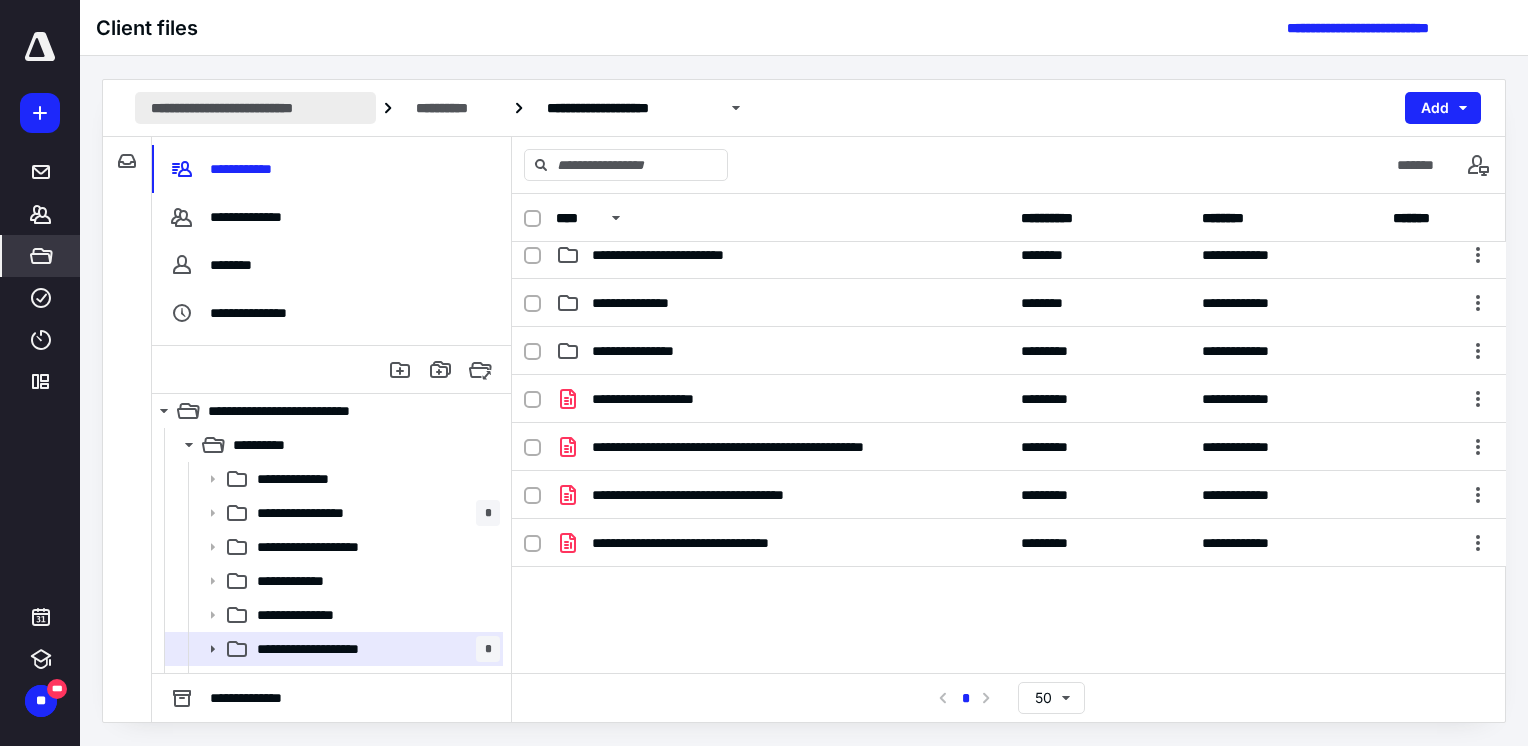 click on "**********" at bounding box center [255, 108] 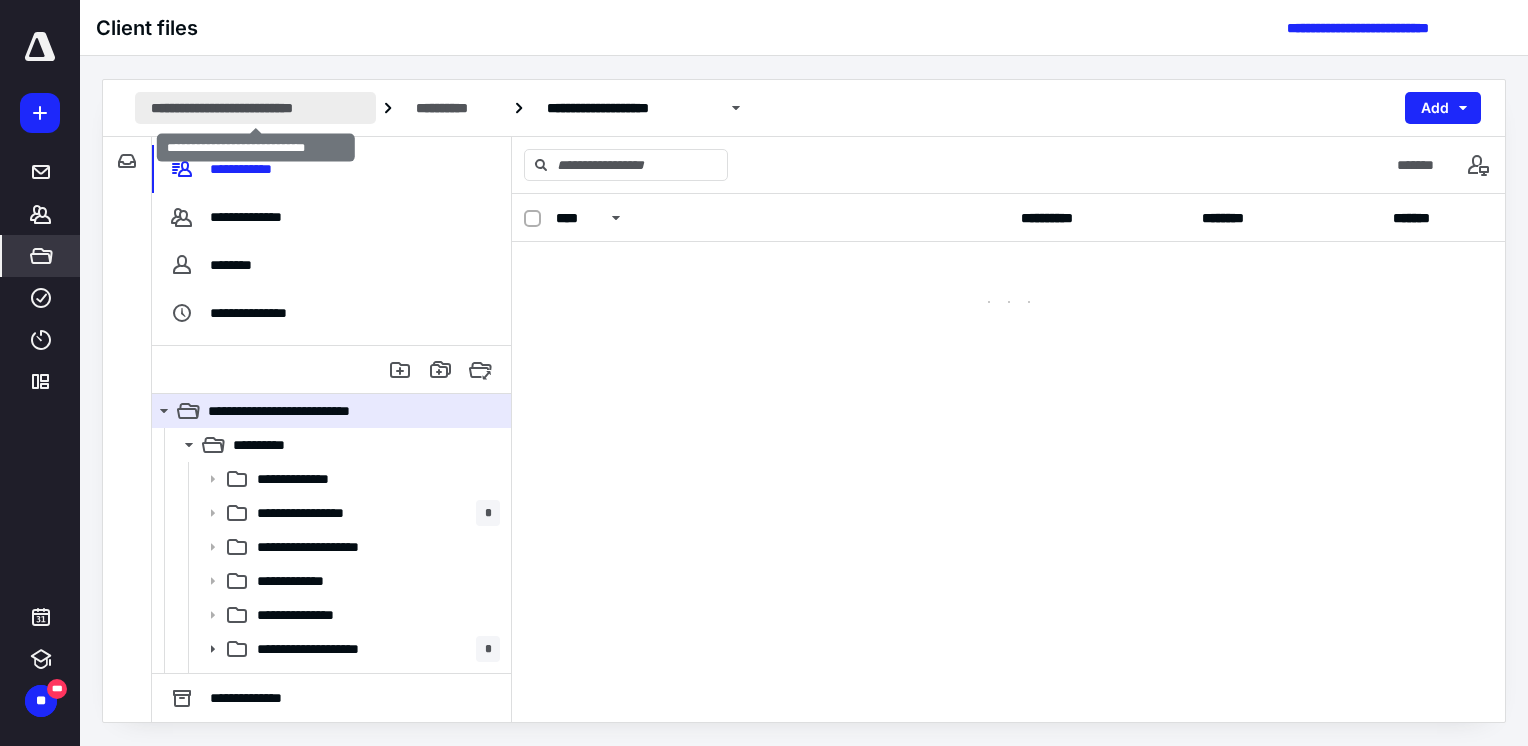 scroll, scrollTop: 0, scrollLeft: 0, axis: both 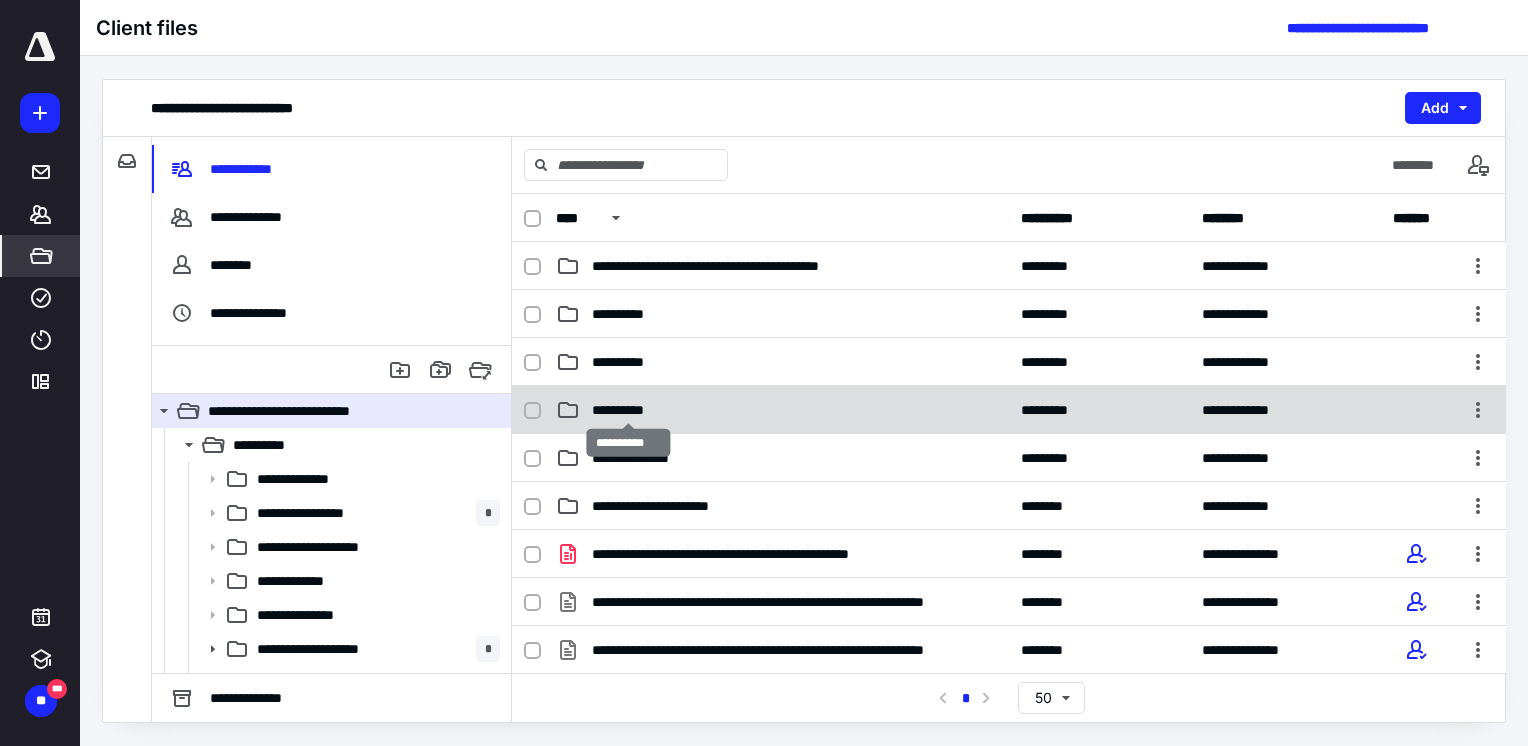 click on "**********" at bounding box center (628, 410) 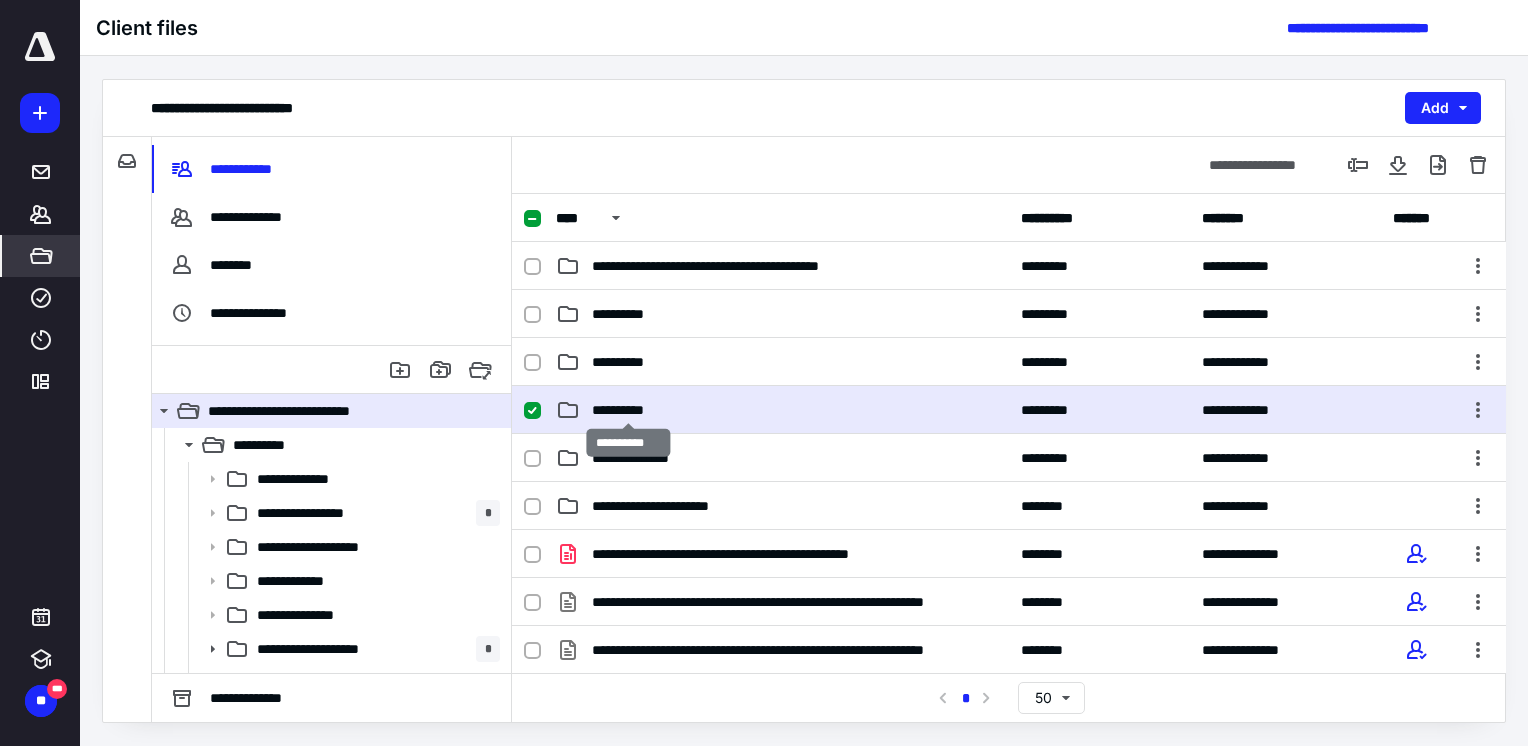 click on "**********" at bounding box center [628, 410] 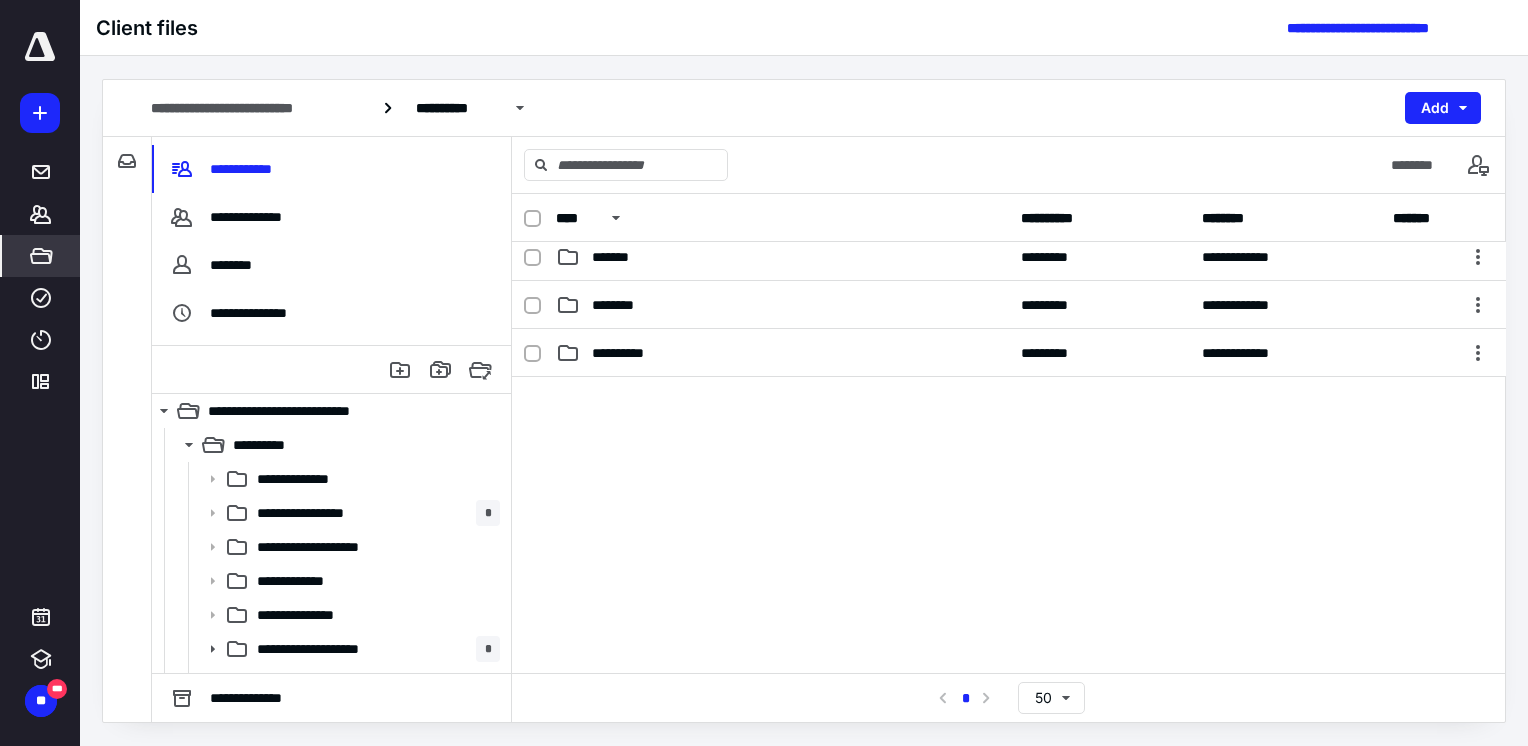 scroll, scrollTop: 0, scrollLeft: 0, axis: both 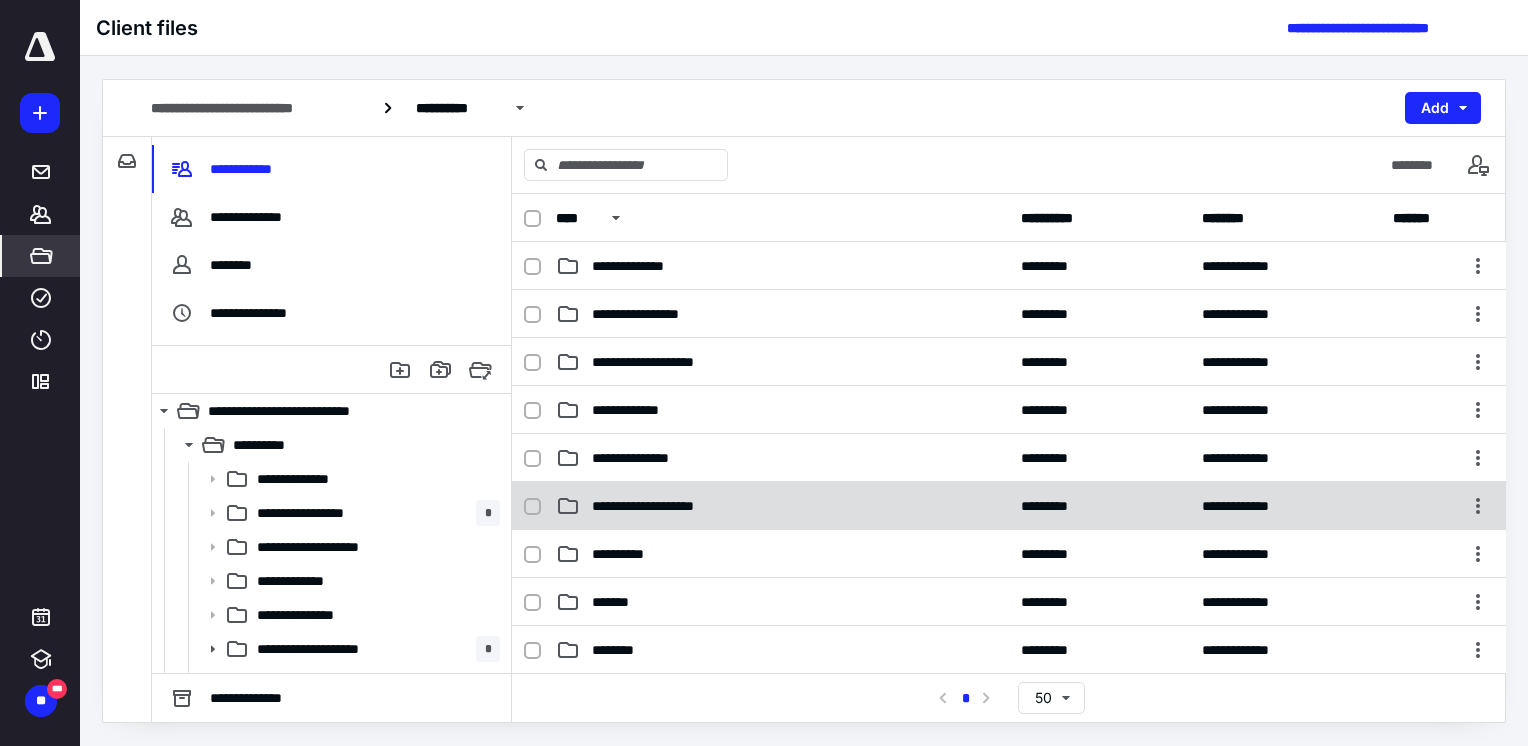 click on "**********" at bounding box center [671, 506] 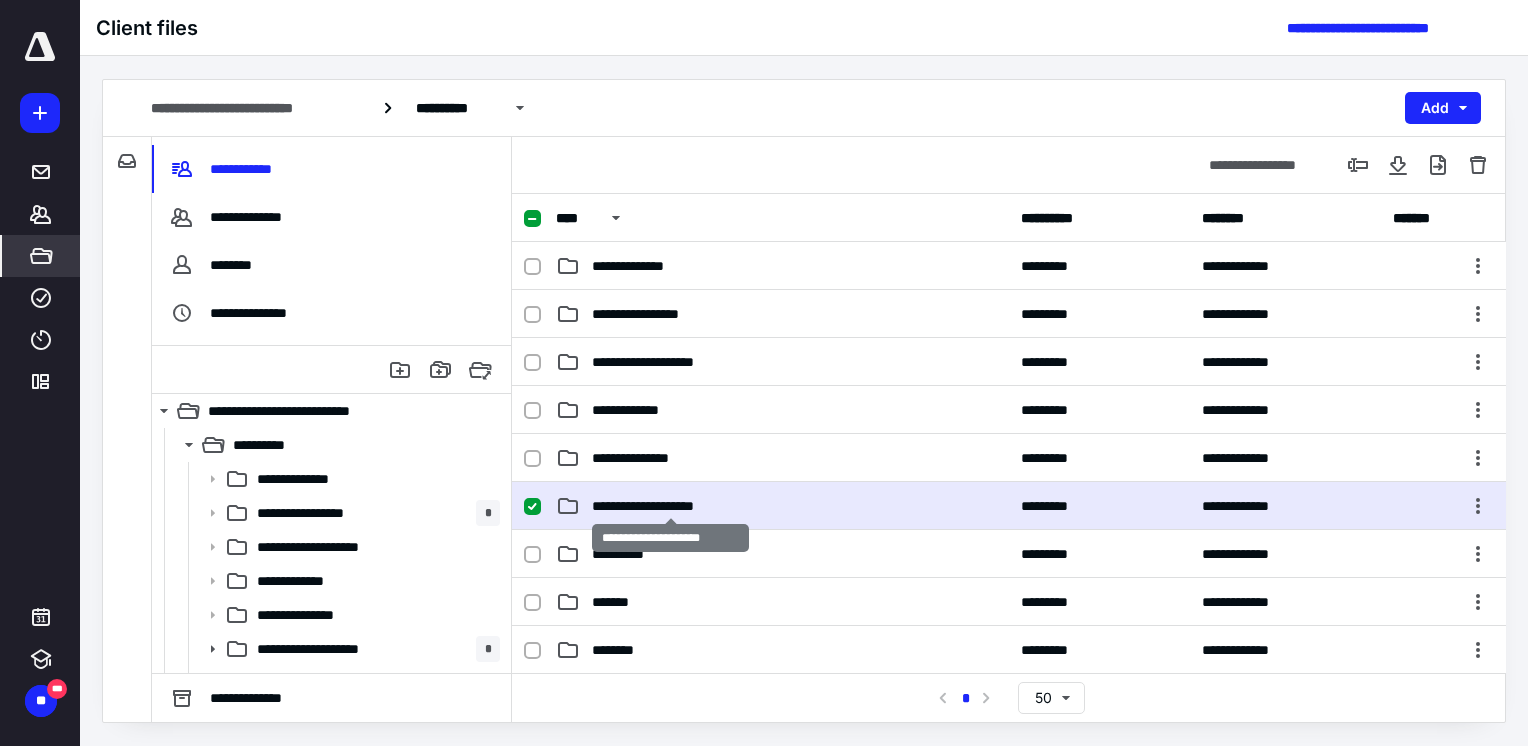 click on "**********" at bounding box center (671, 506) 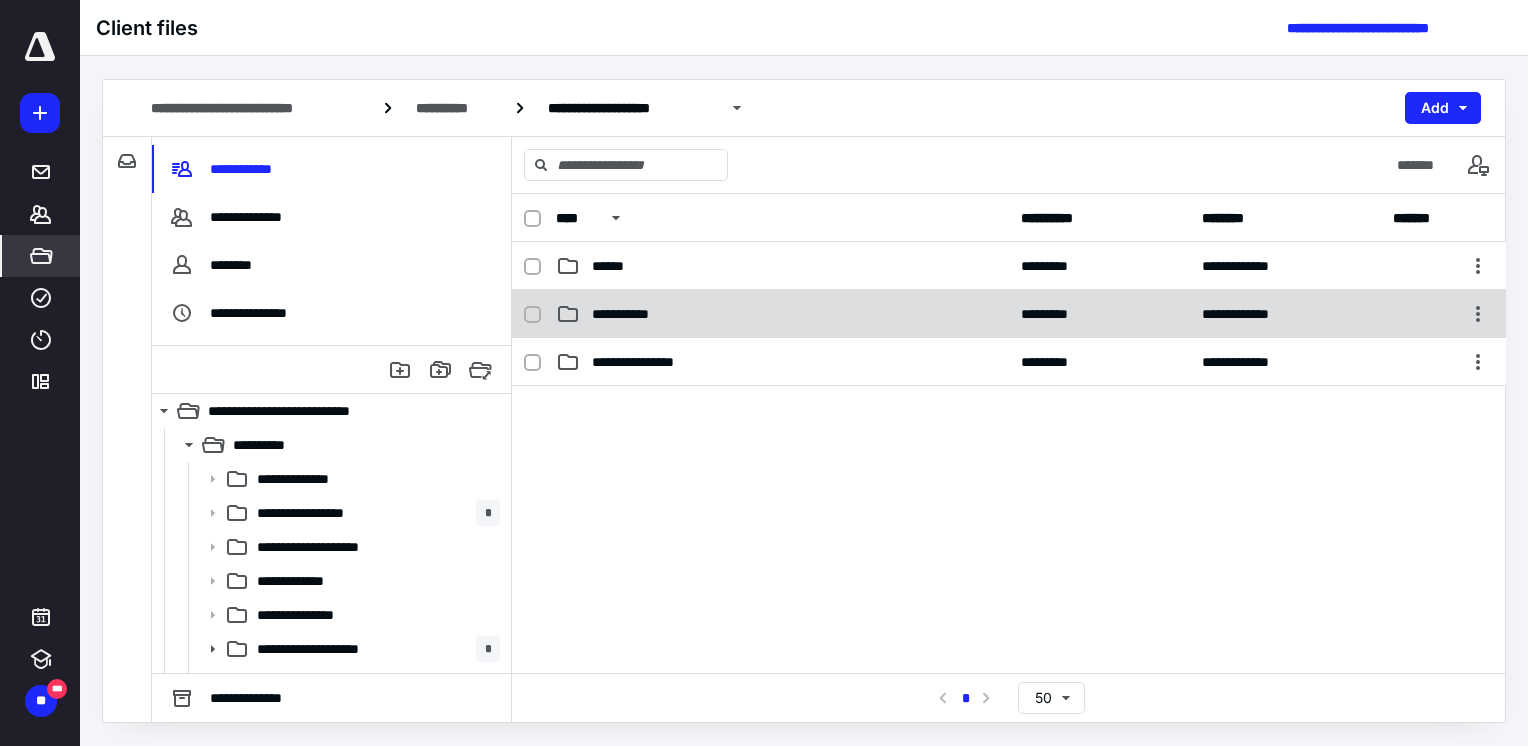 click on "**********" at bounding box center [782, 314] 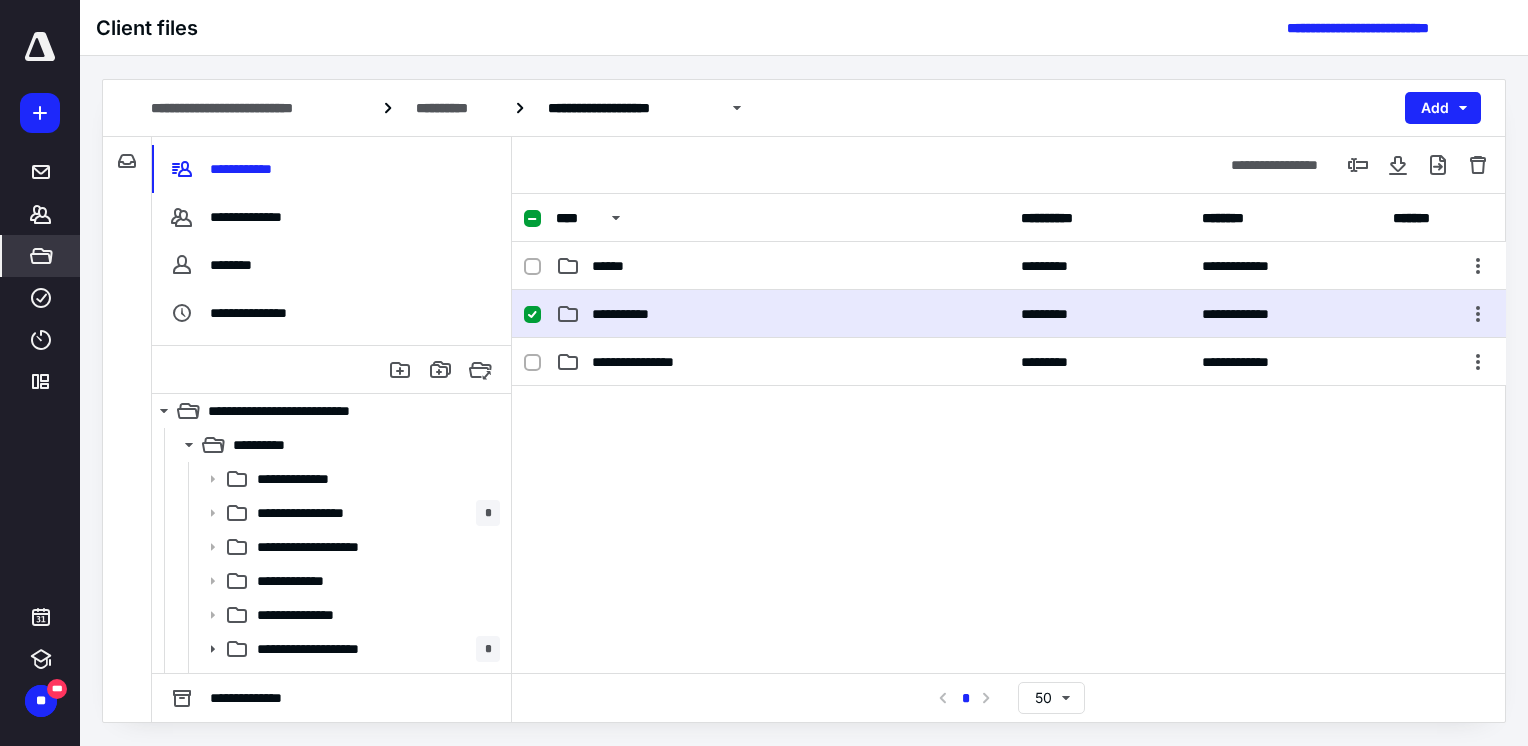 click on "**********" at bounding box center (782, 314) 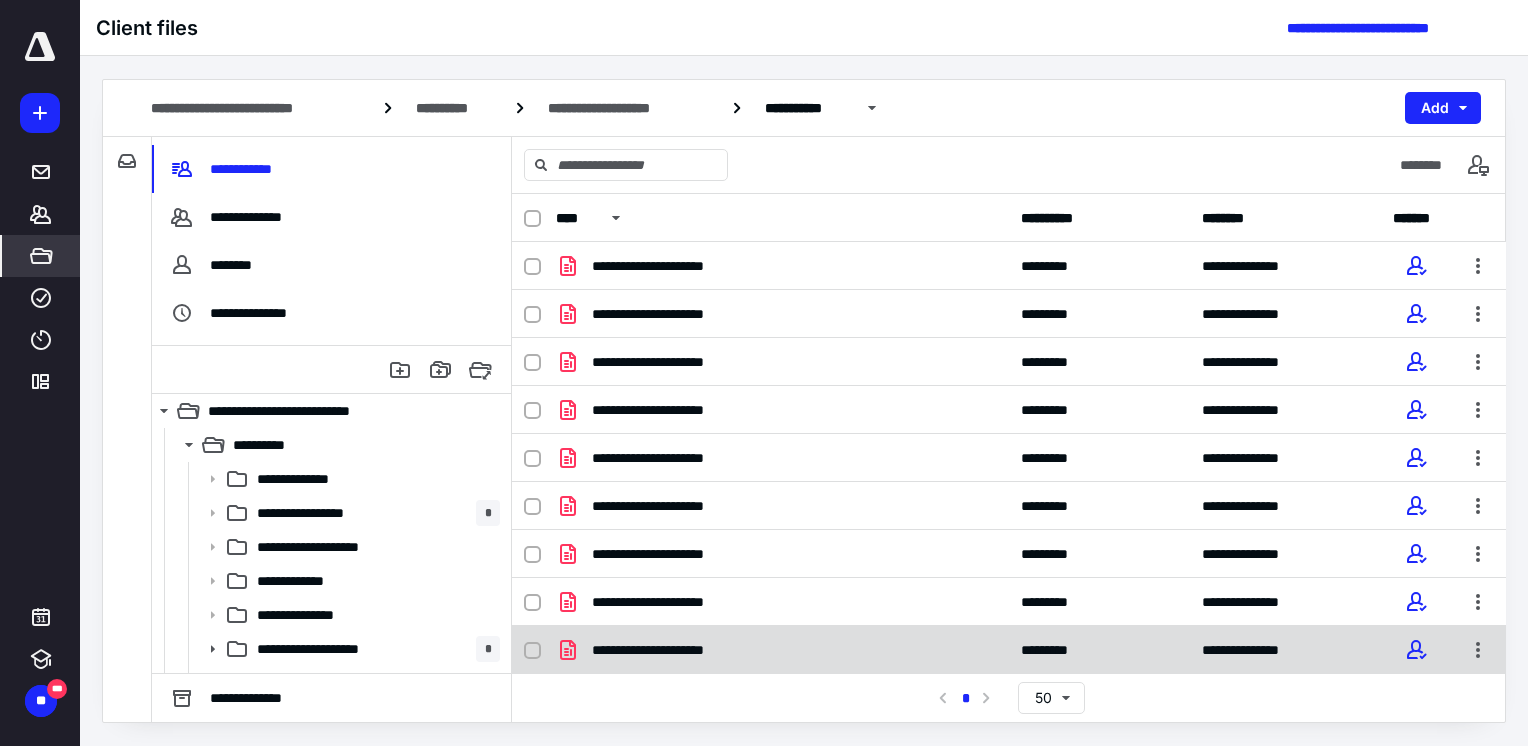 scroll, scrollTop: 189, scrollLeft: 0, axis: vertical 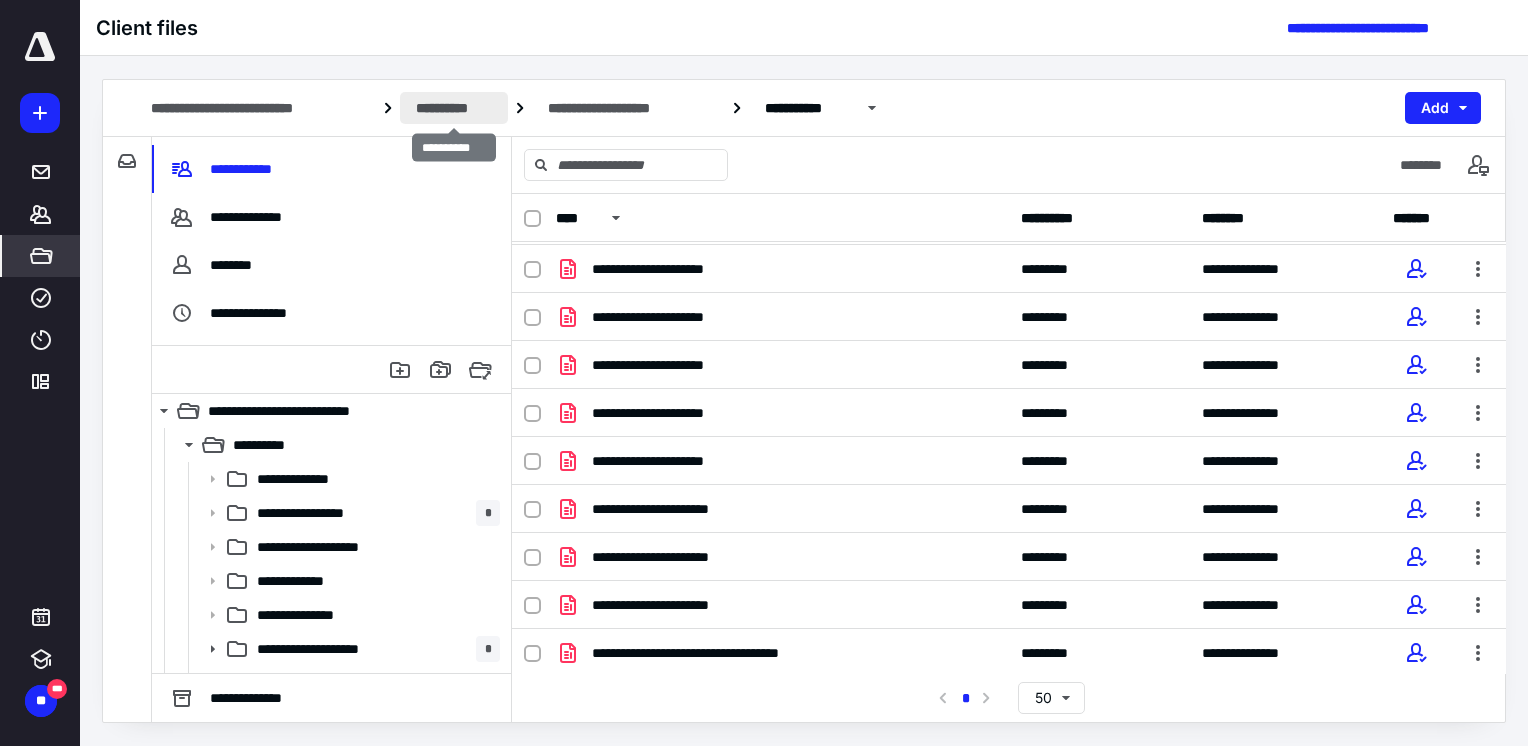 click on "**********" at bounding box center [453, 108] 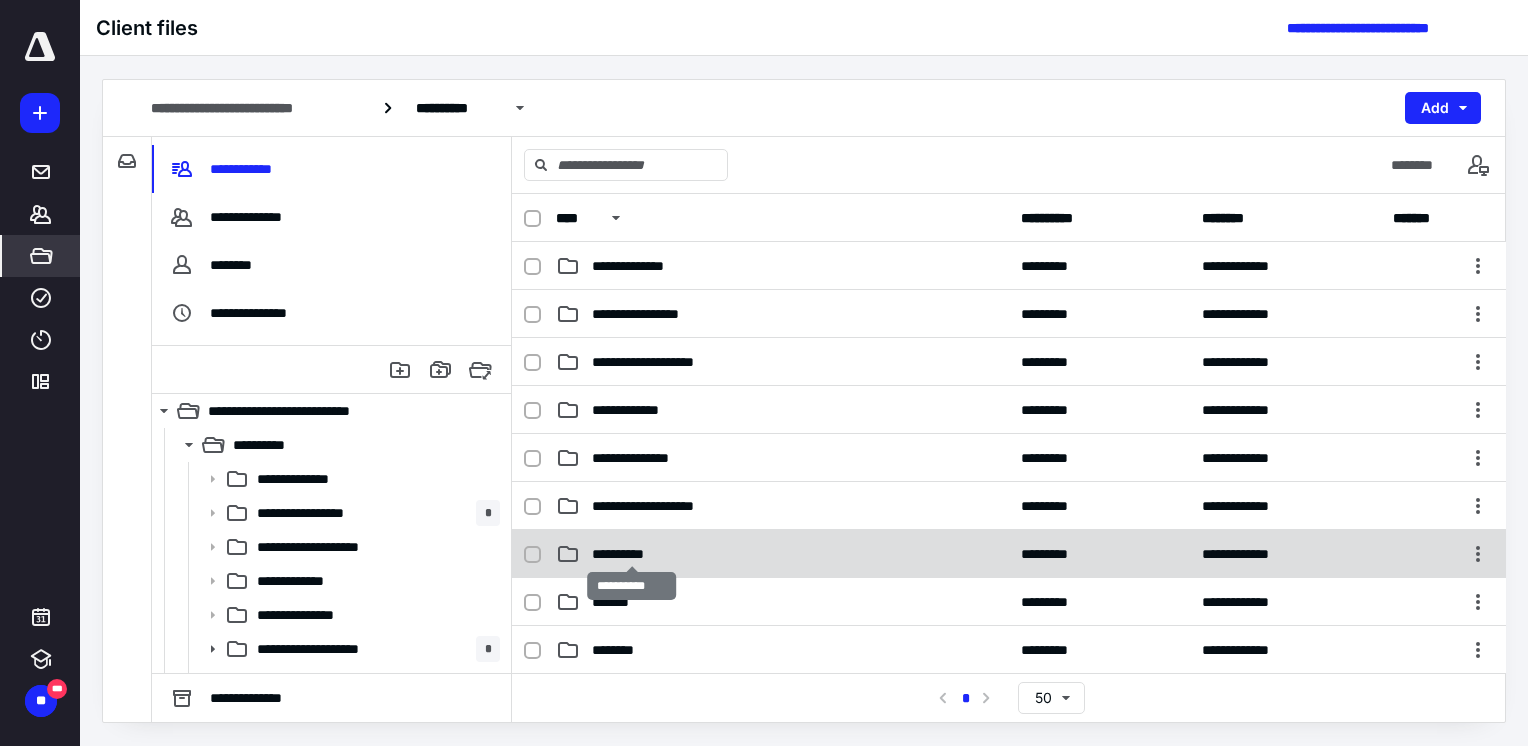 click on "**********" at bounding box center [631, 554] 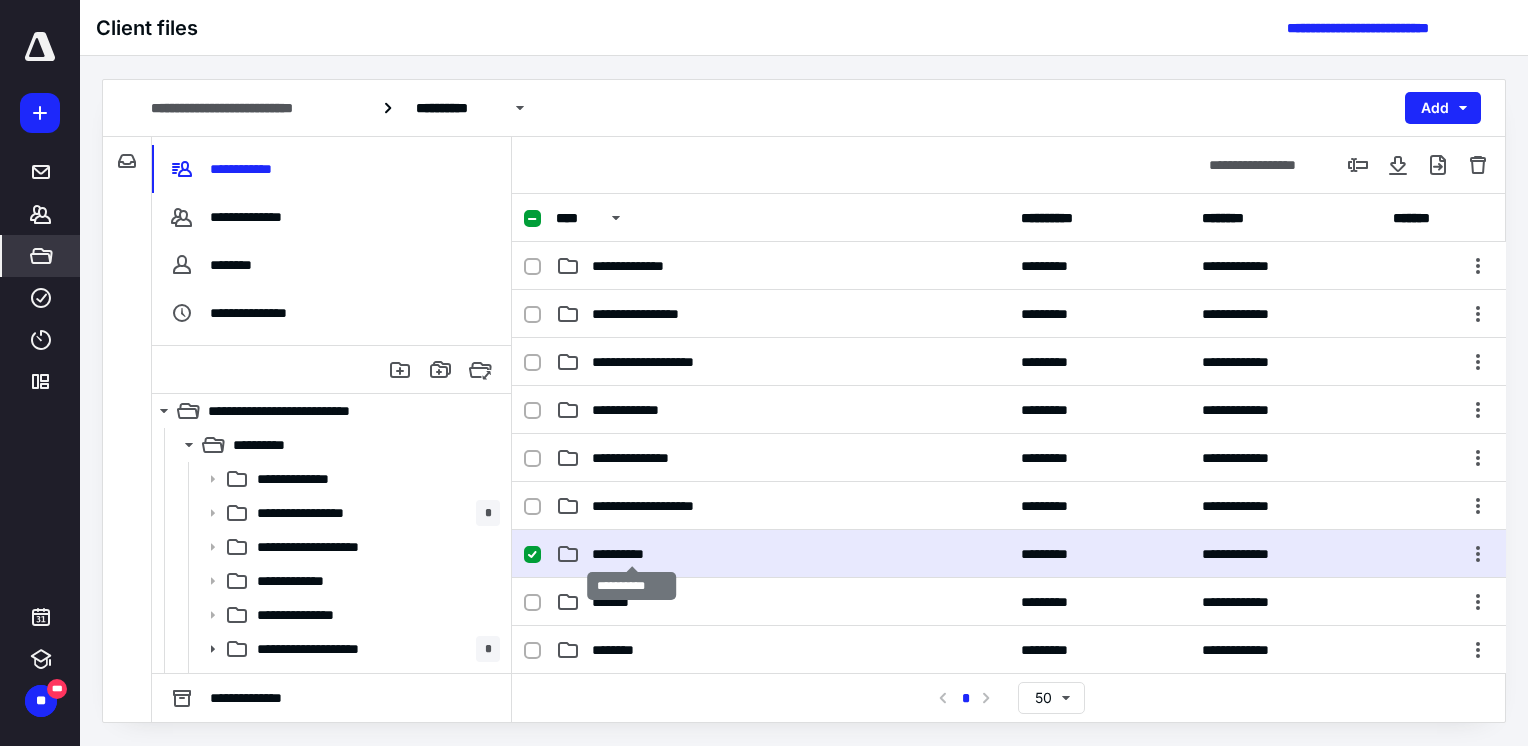 click on "**********" at bounding box center [631, 554] 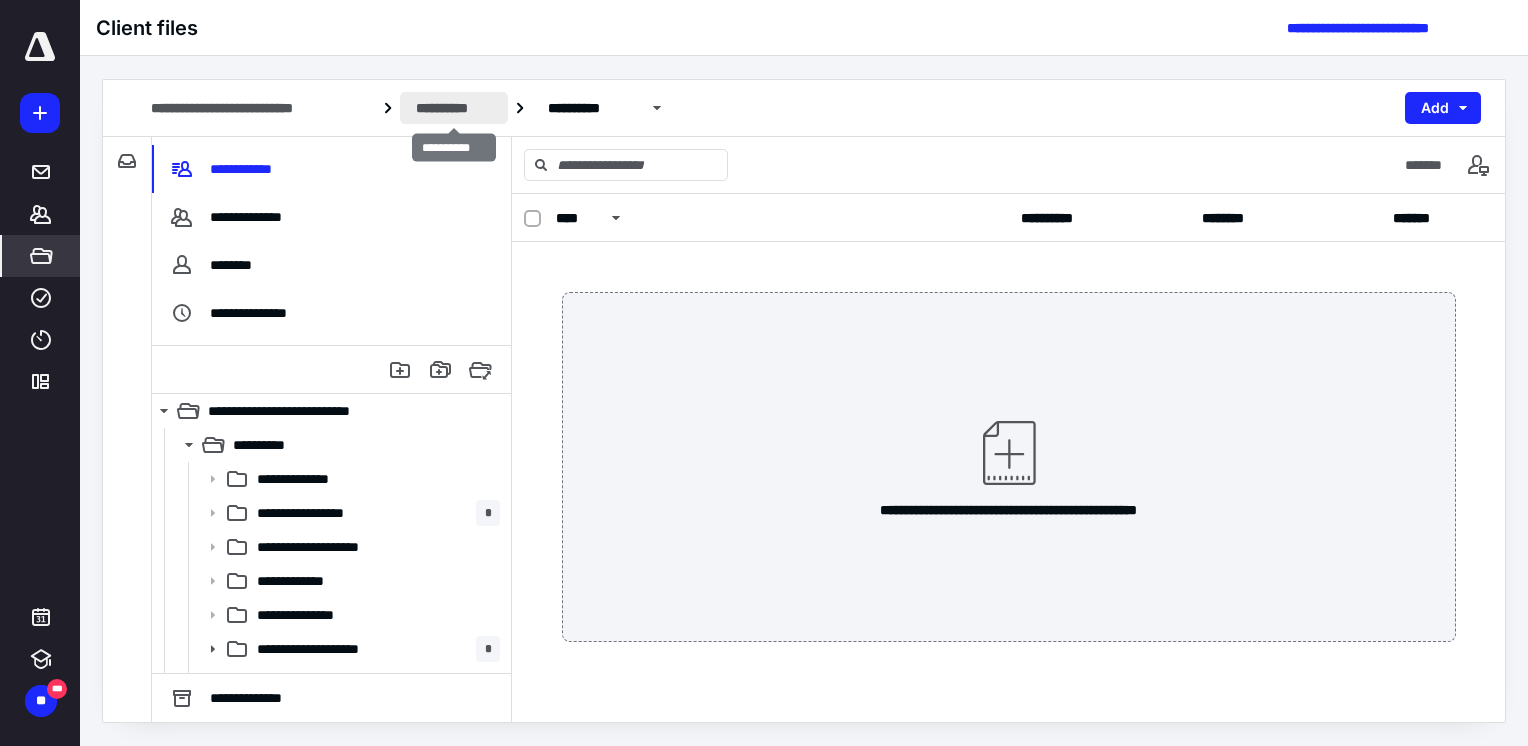 click on "**********" at bounding box center (453, 108) 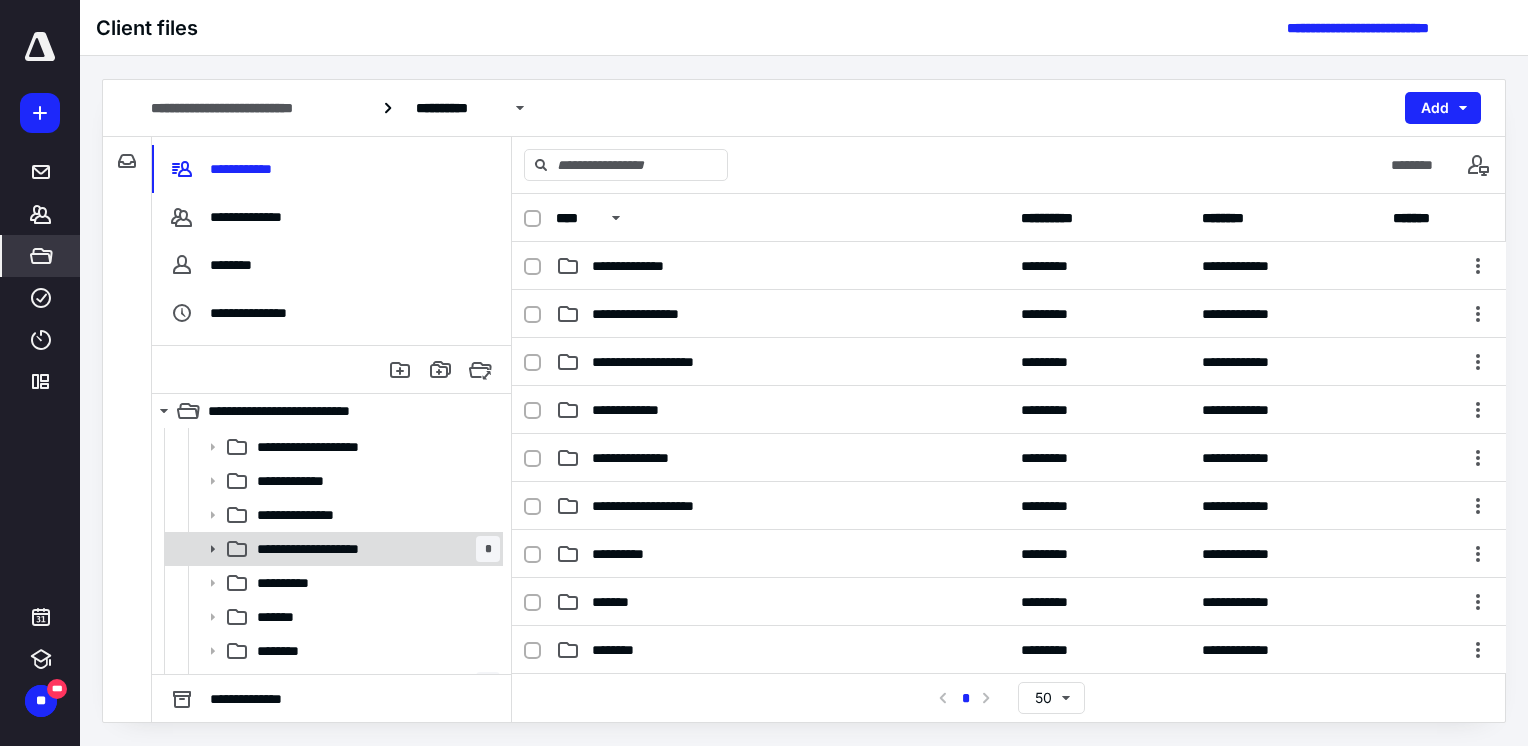 scroll, scrollTop: 0, scrollLeft: 0, axis: both 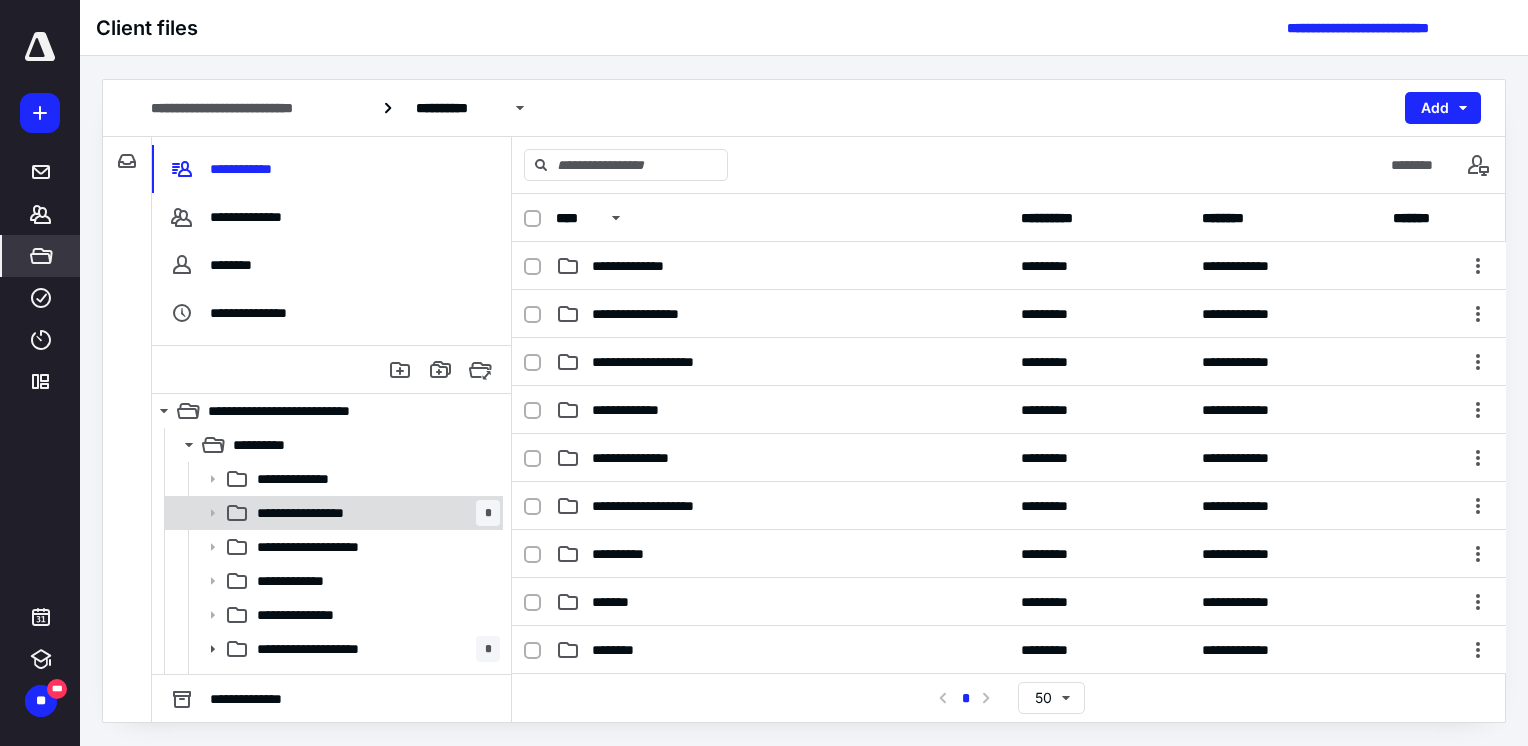click on "**********" at bounding box center (374, 513) 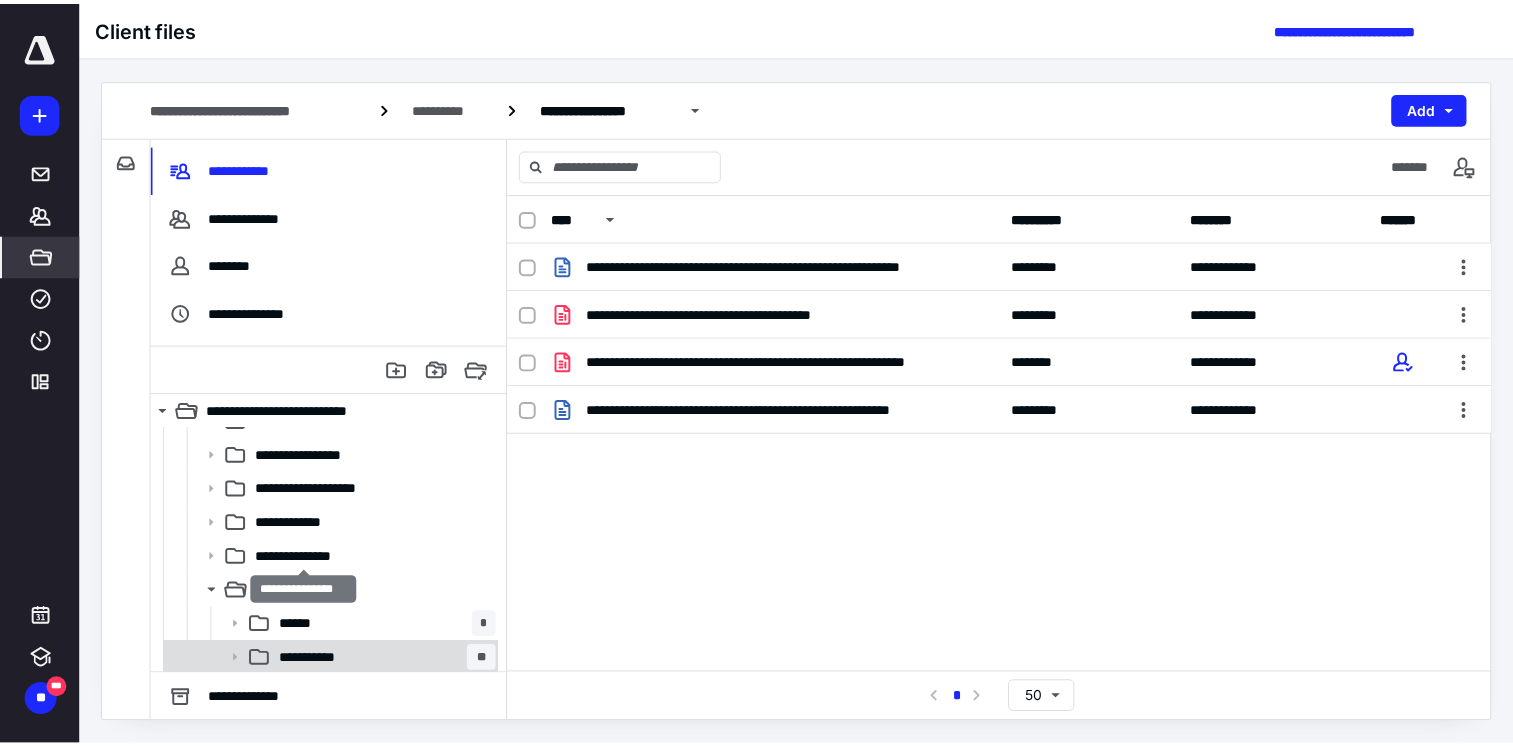 scroll, scrollTop: 600, scrollLeft: 0, axis: vertical 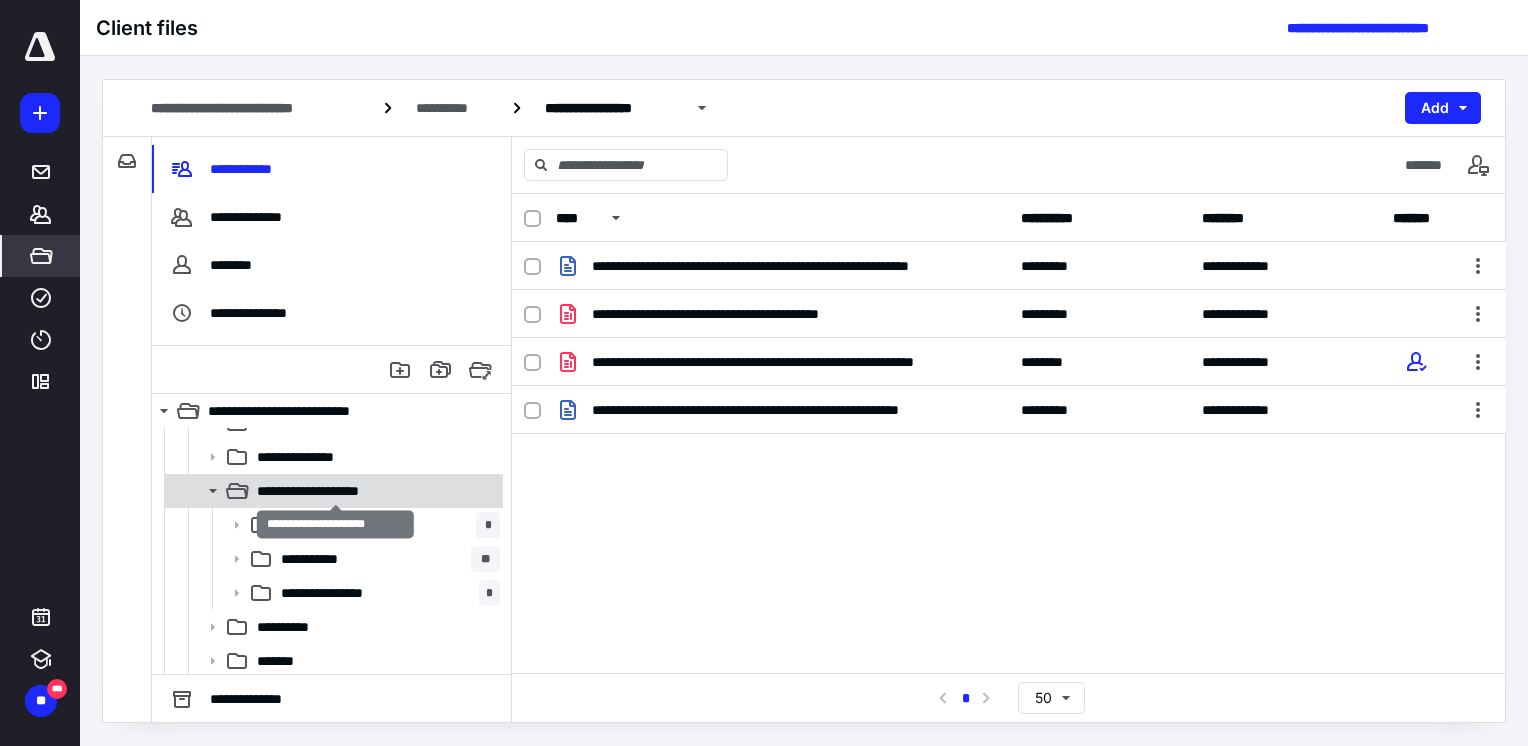 click on "**********" at bounding box center [336, 491] 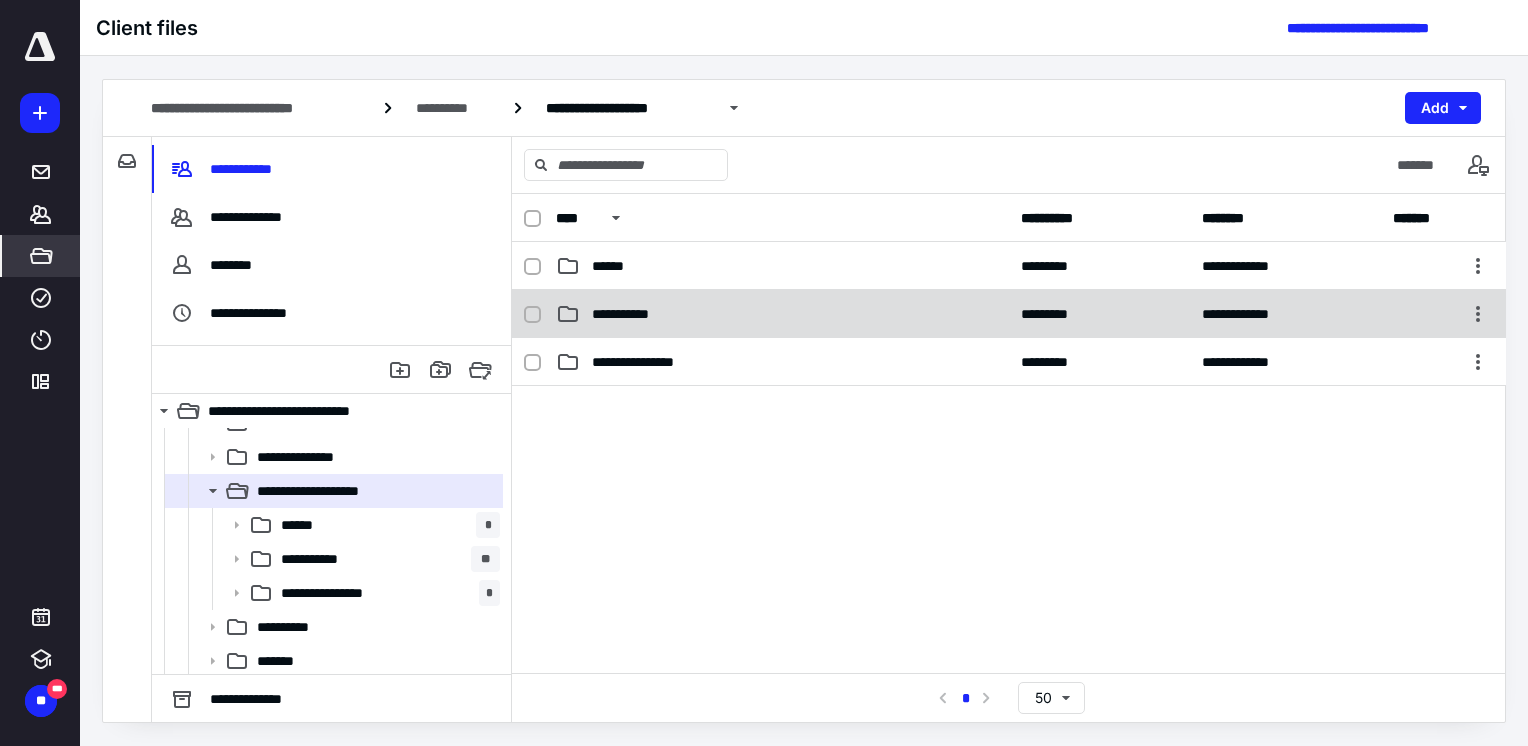 click on "**********" at bounding box center (630, 314) 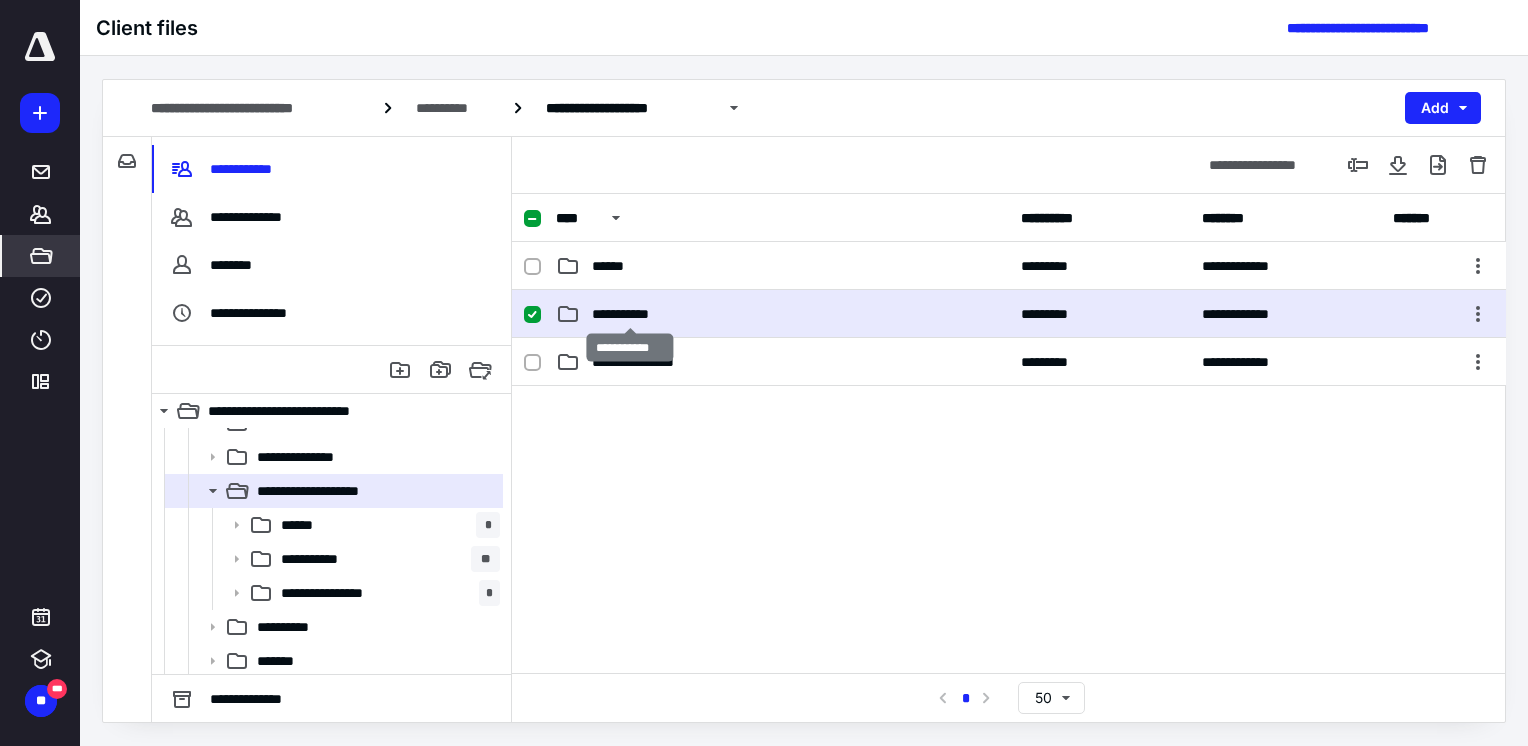 click on "**********" at bounding box center (630, 314) 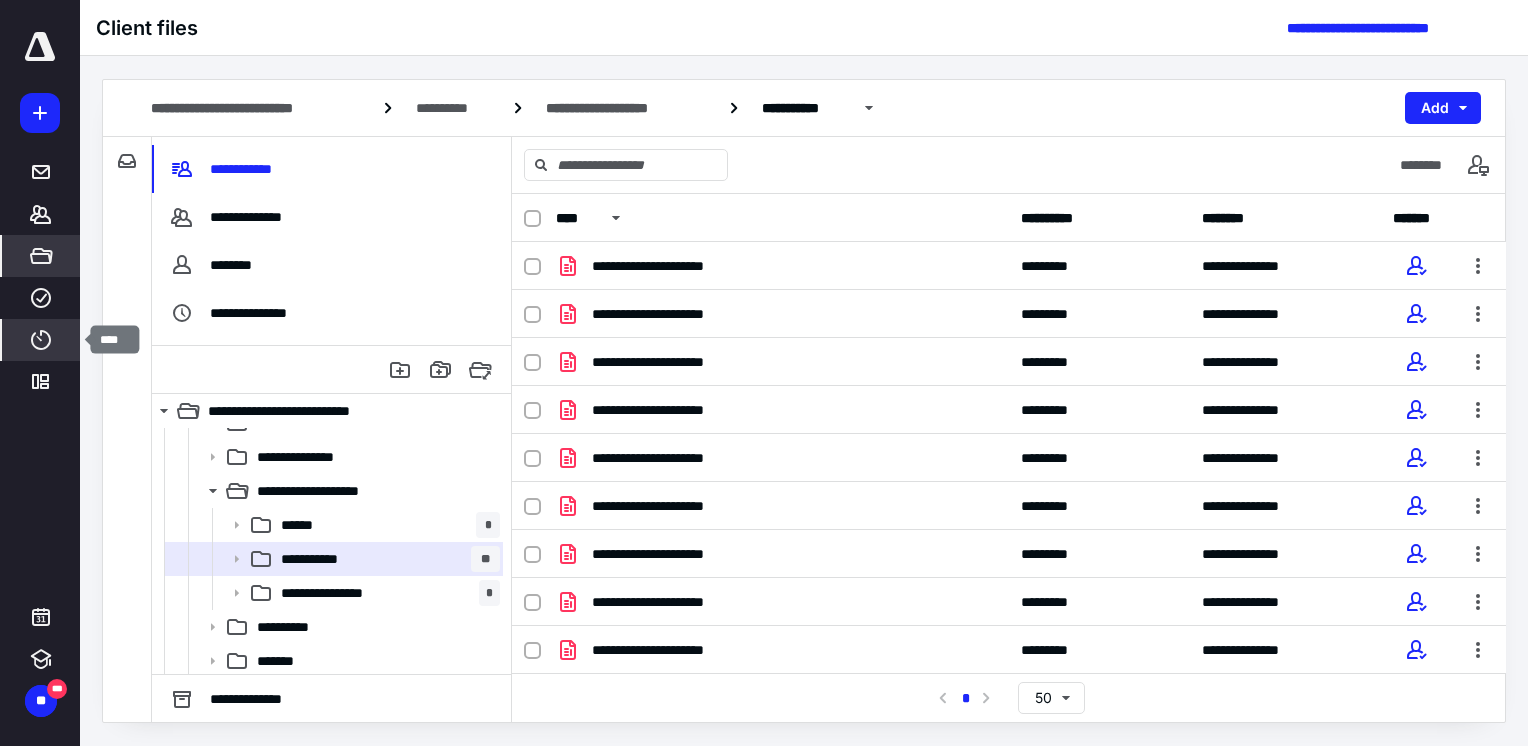 click 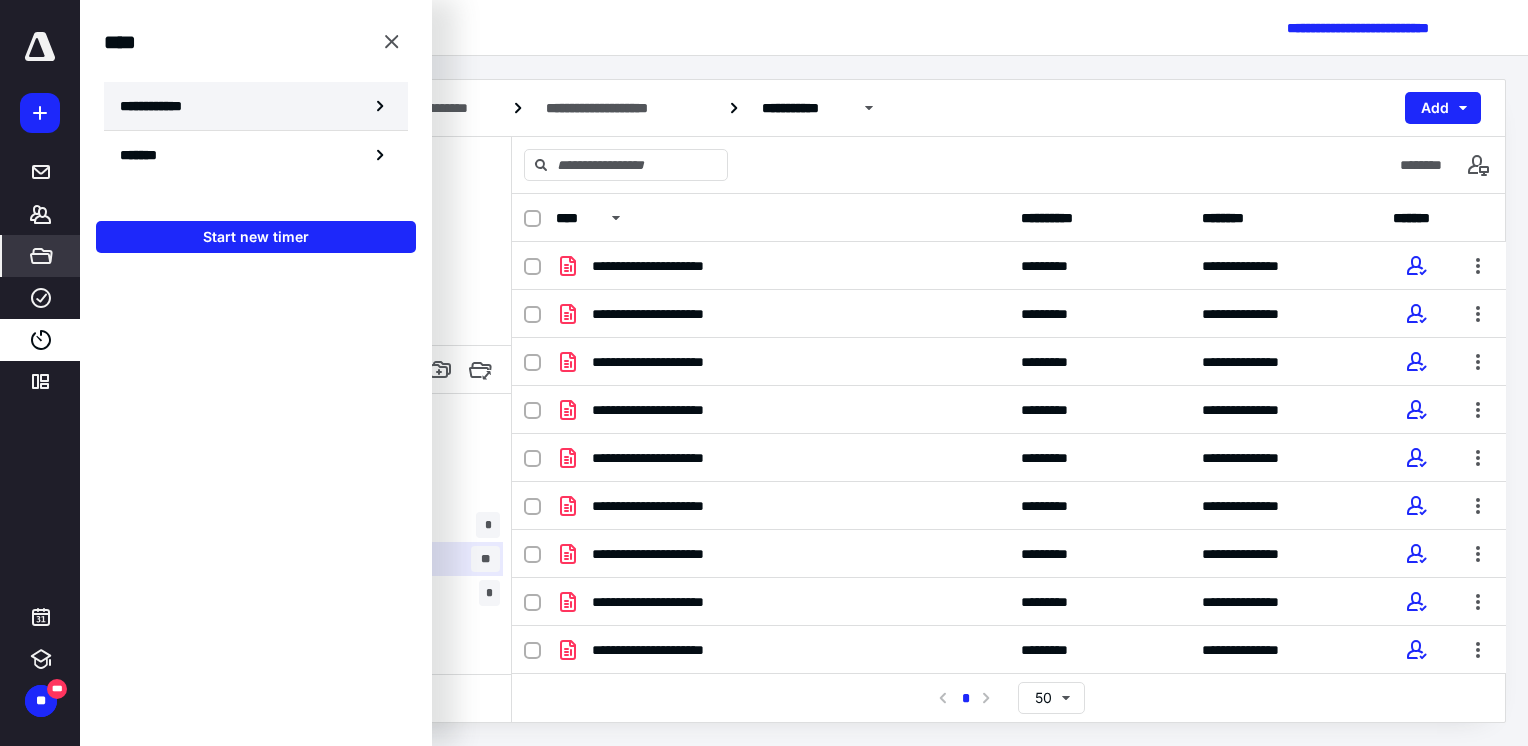 click on "**********" at bounding box center [162, 106] 